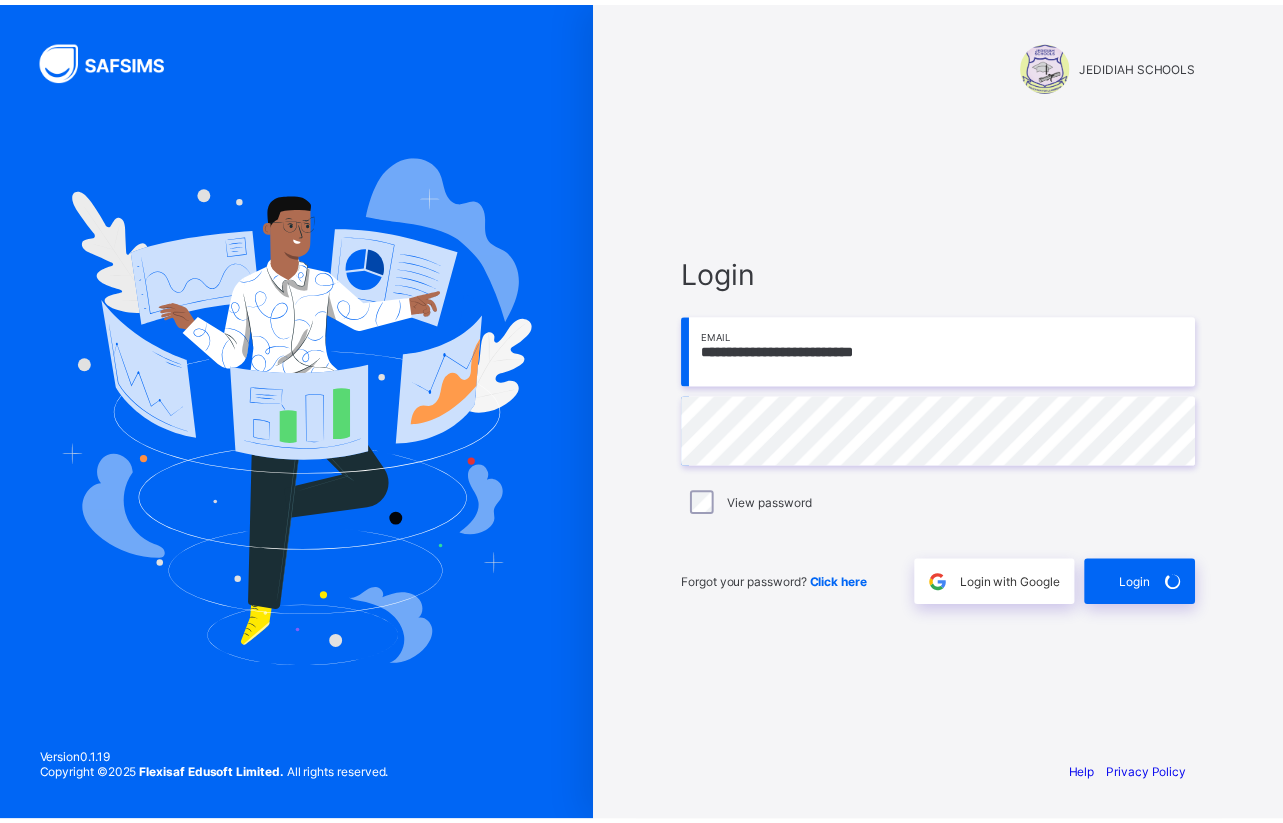 scroll, scrollTop: 0, scrollLeft: 0, axis: both 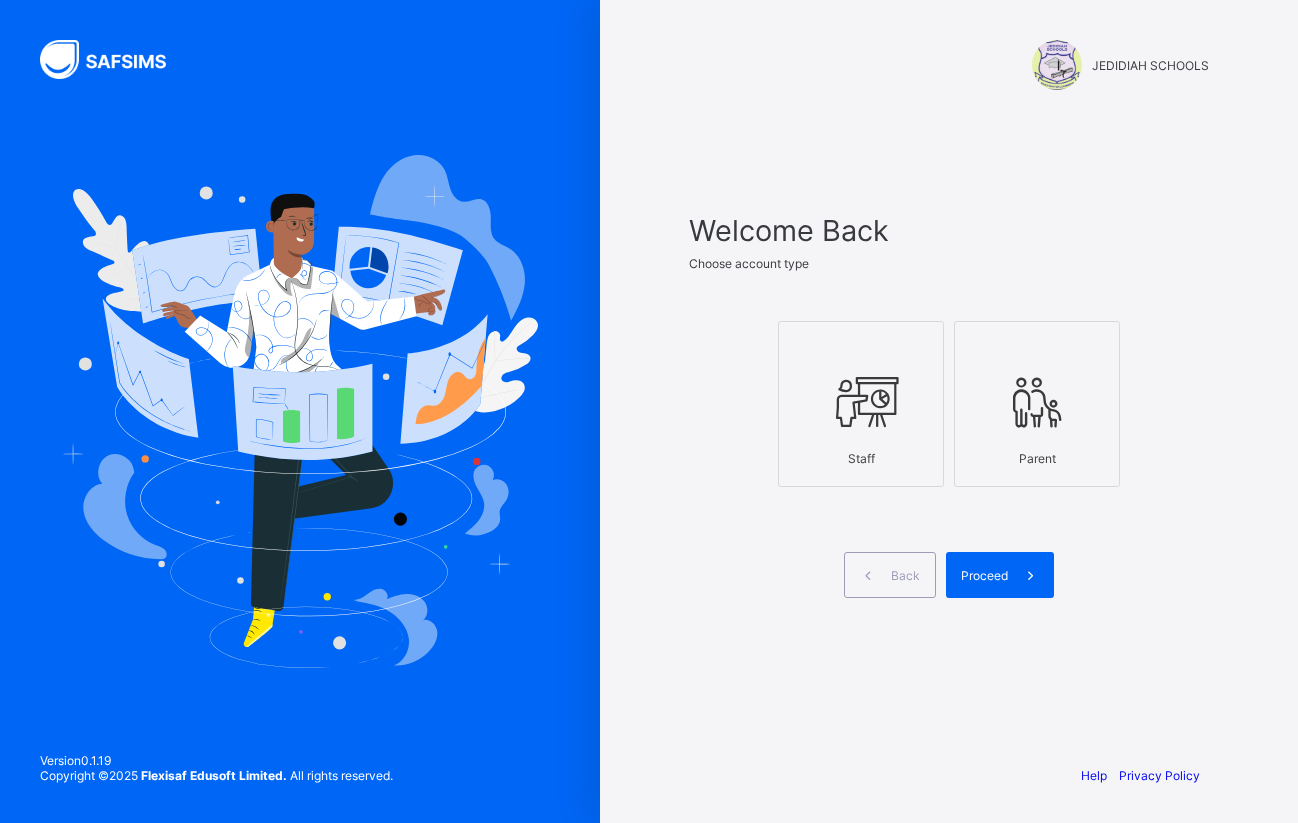 drag, startPoint x: 849, startPoint y: 436, endPoint x: 869, endPoint y: 475, distance: 43.829212 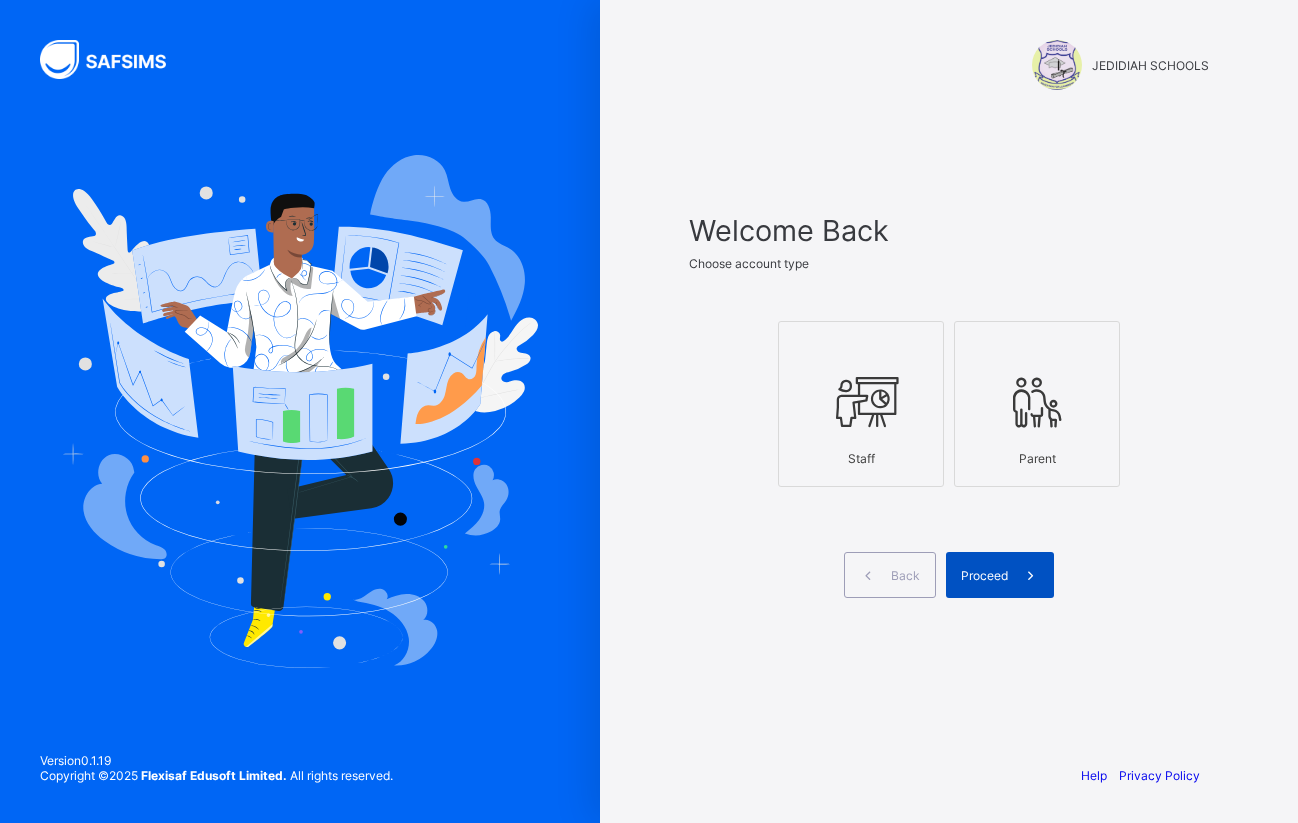 click on "Proceed" at bounding box center [1000, 575] 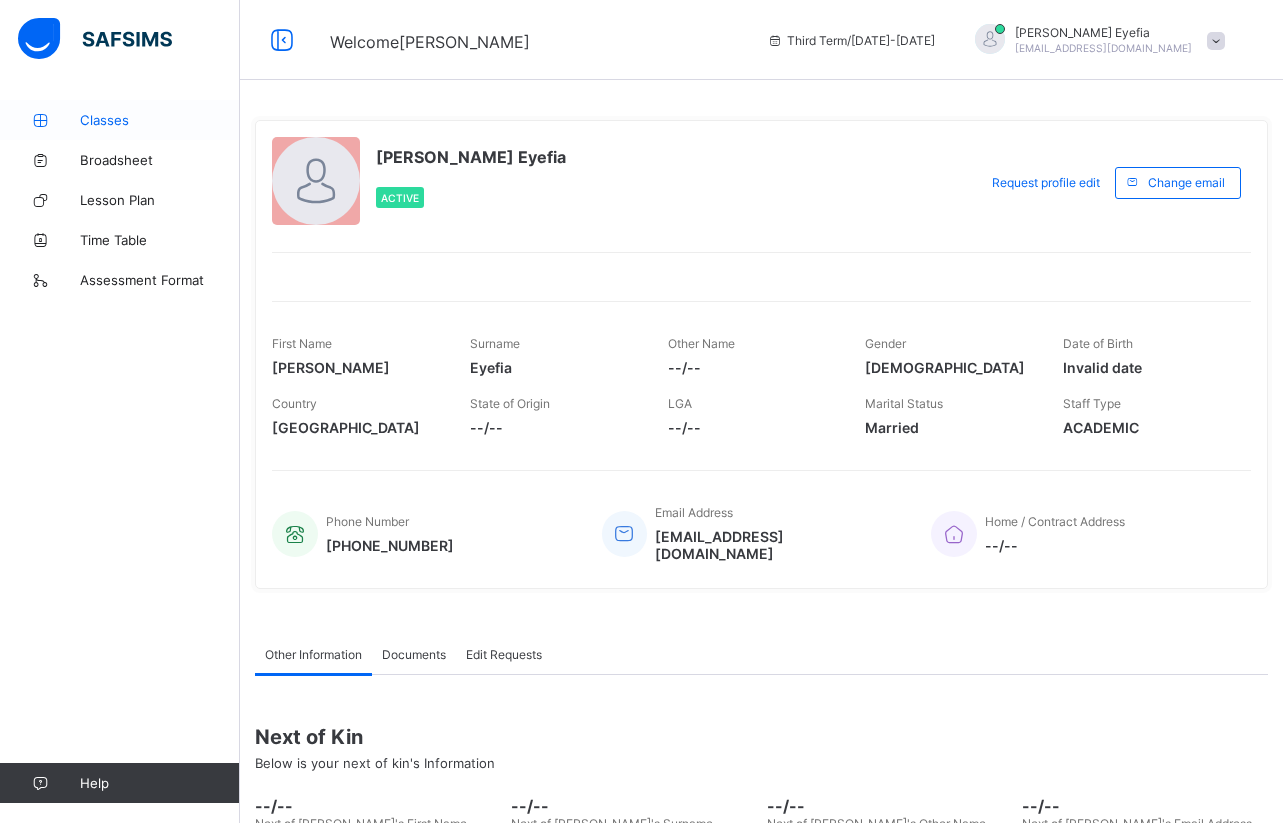 click on "Classes" at bounding box center (160, 120) 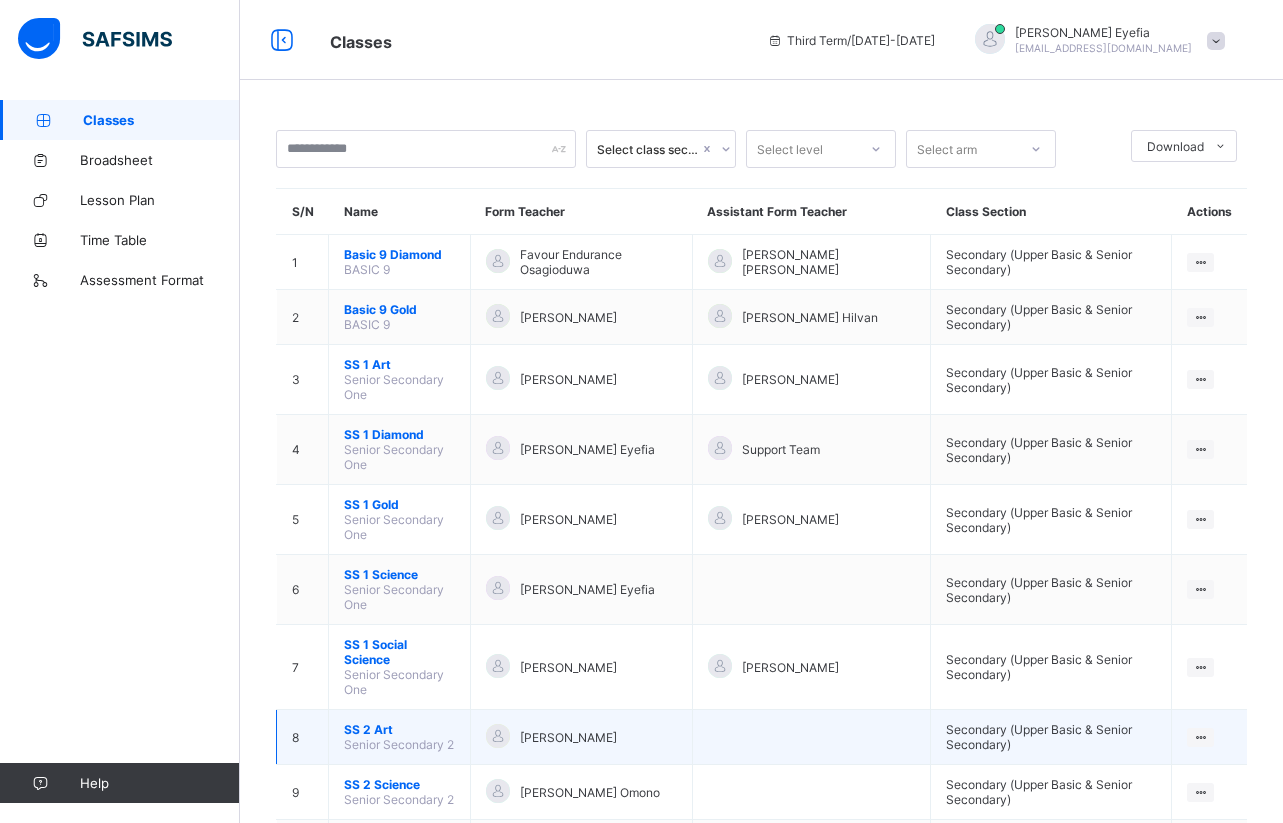 click on "SS 2   Art" at bounding box center (399, 729) 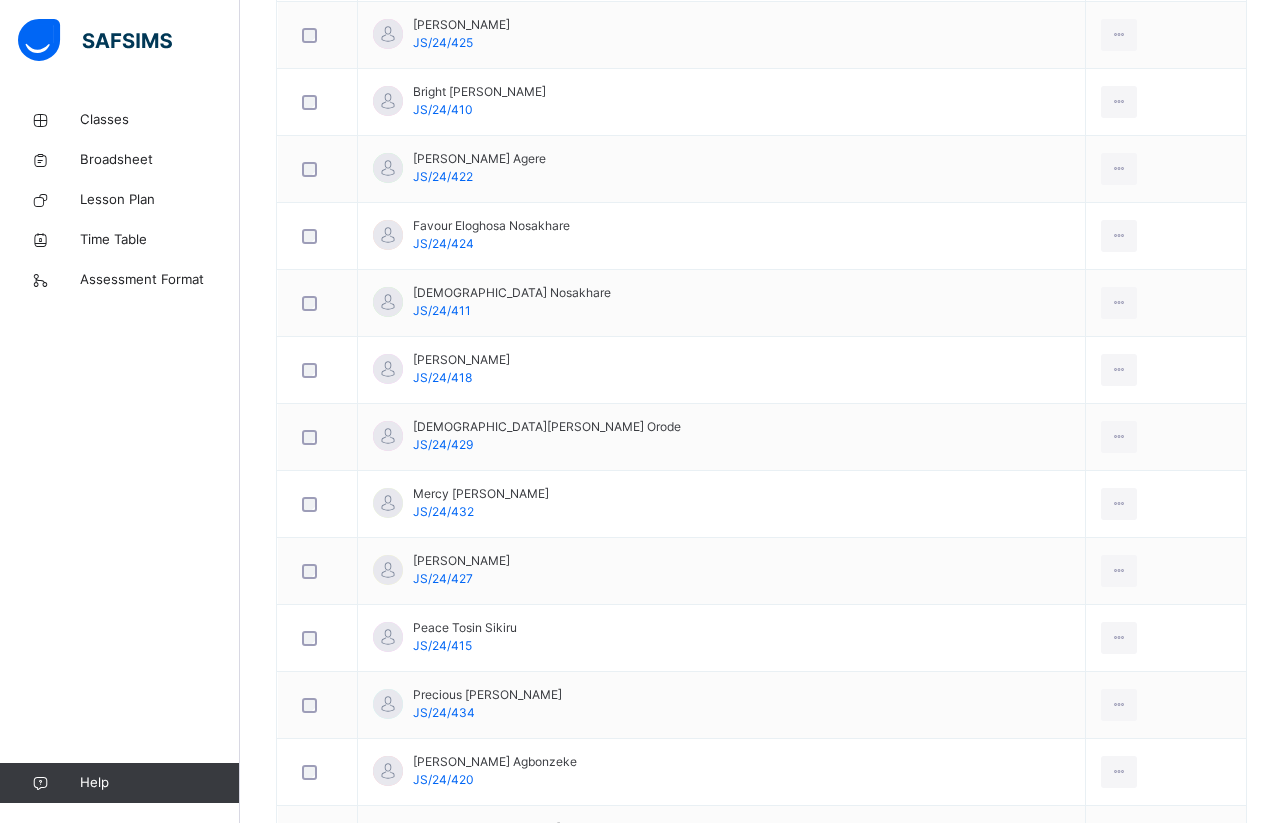 scroll, scrollTop: 760, scrollLeft: 0, axis: vertical 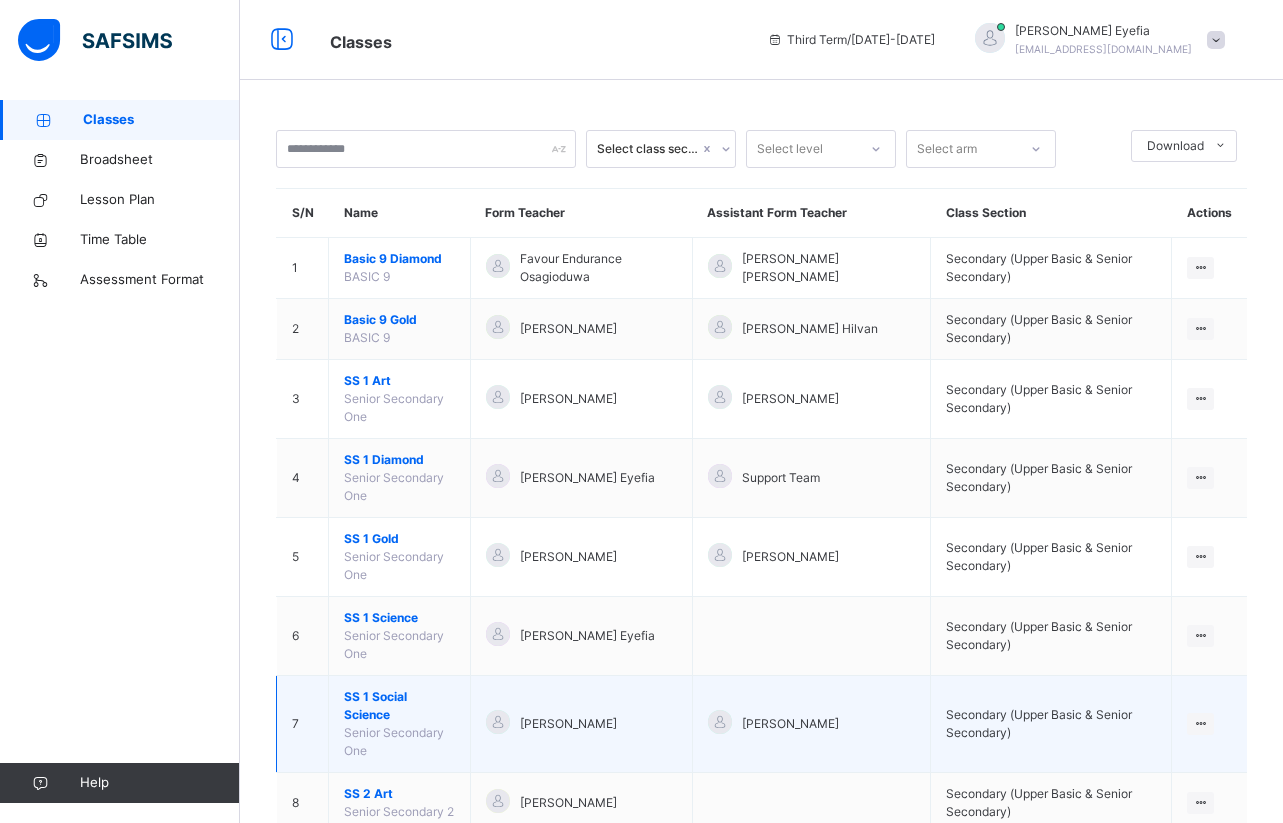 click on "SS 1   Social Science" at bounding box center (399, 706) 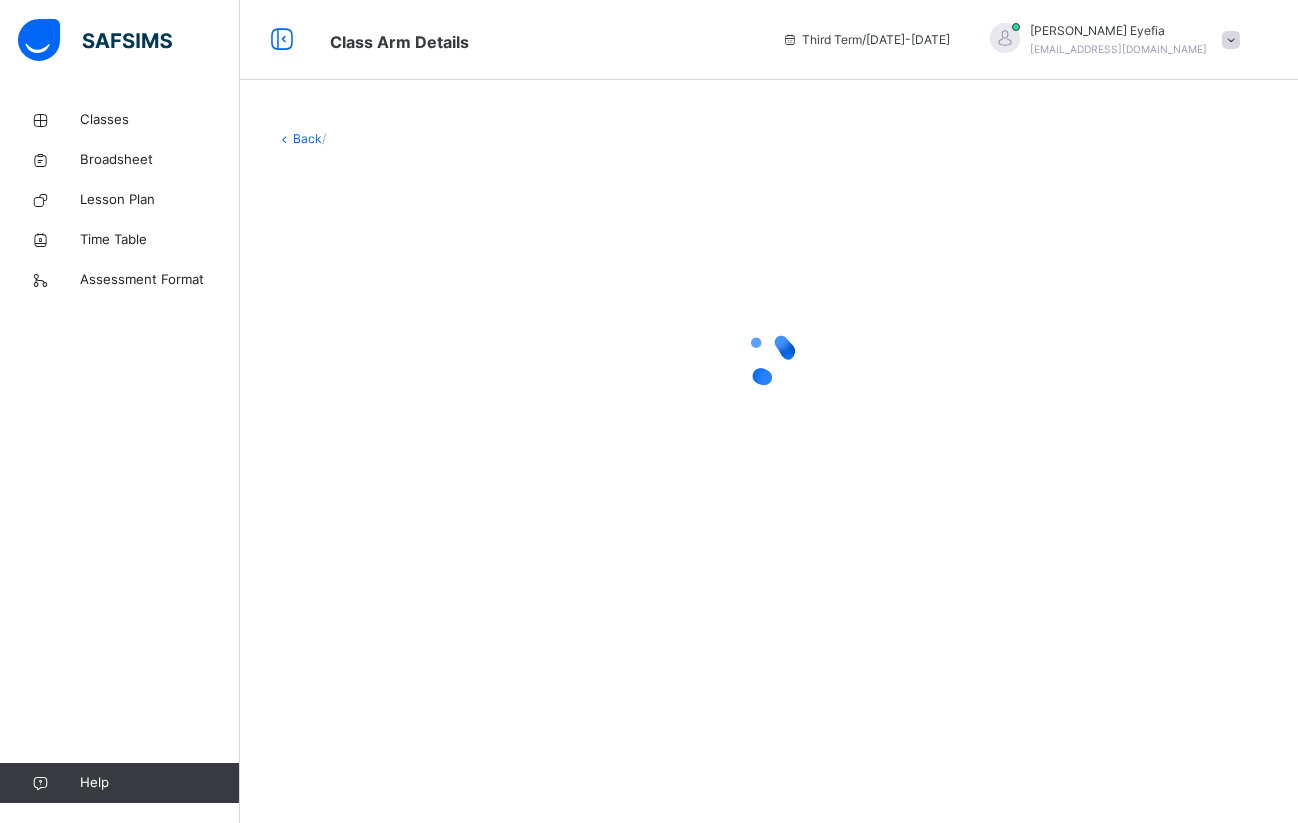 click on "Classes Broadsheet Lesson Plan Time Table Assessment Format   Help" at bounding box center (120, 451) 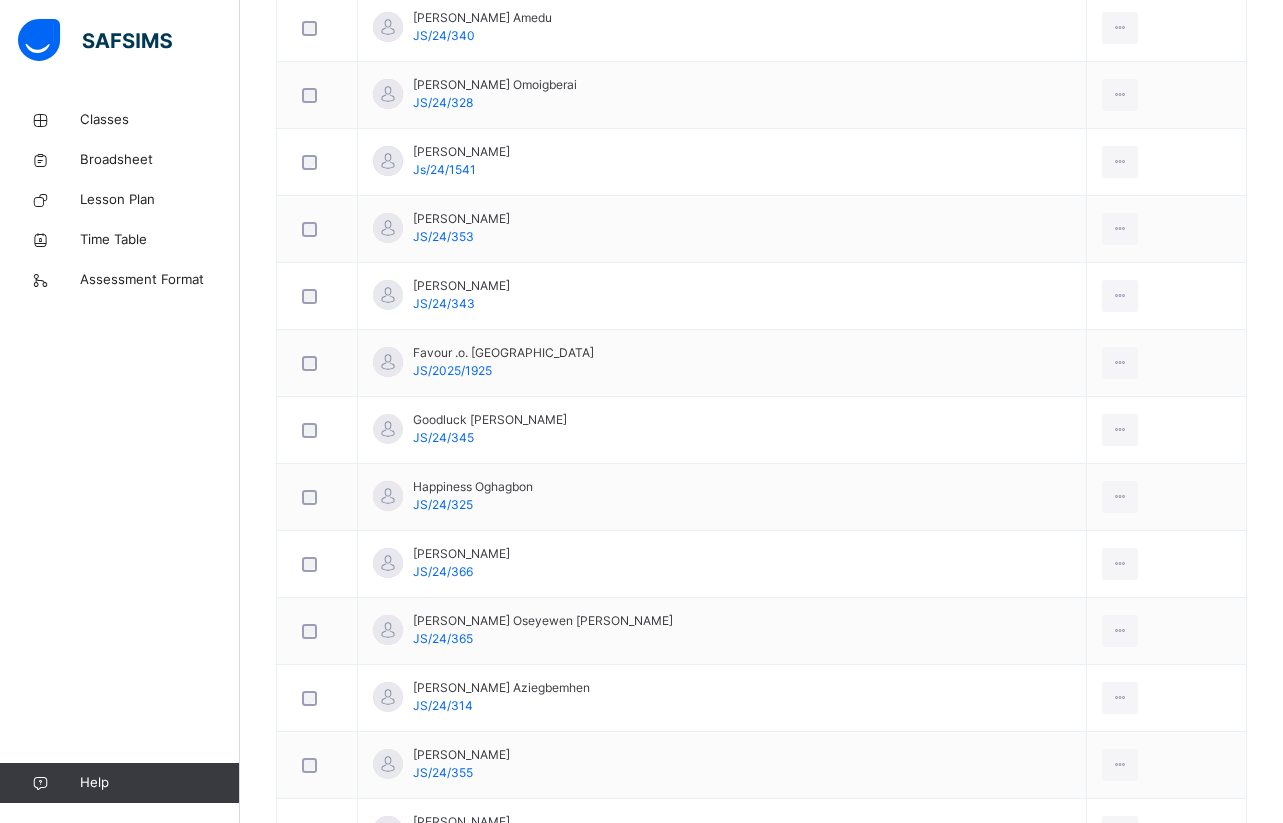 scroll, scrollTop: 1102, scrollLeft: 0, axis: vertical 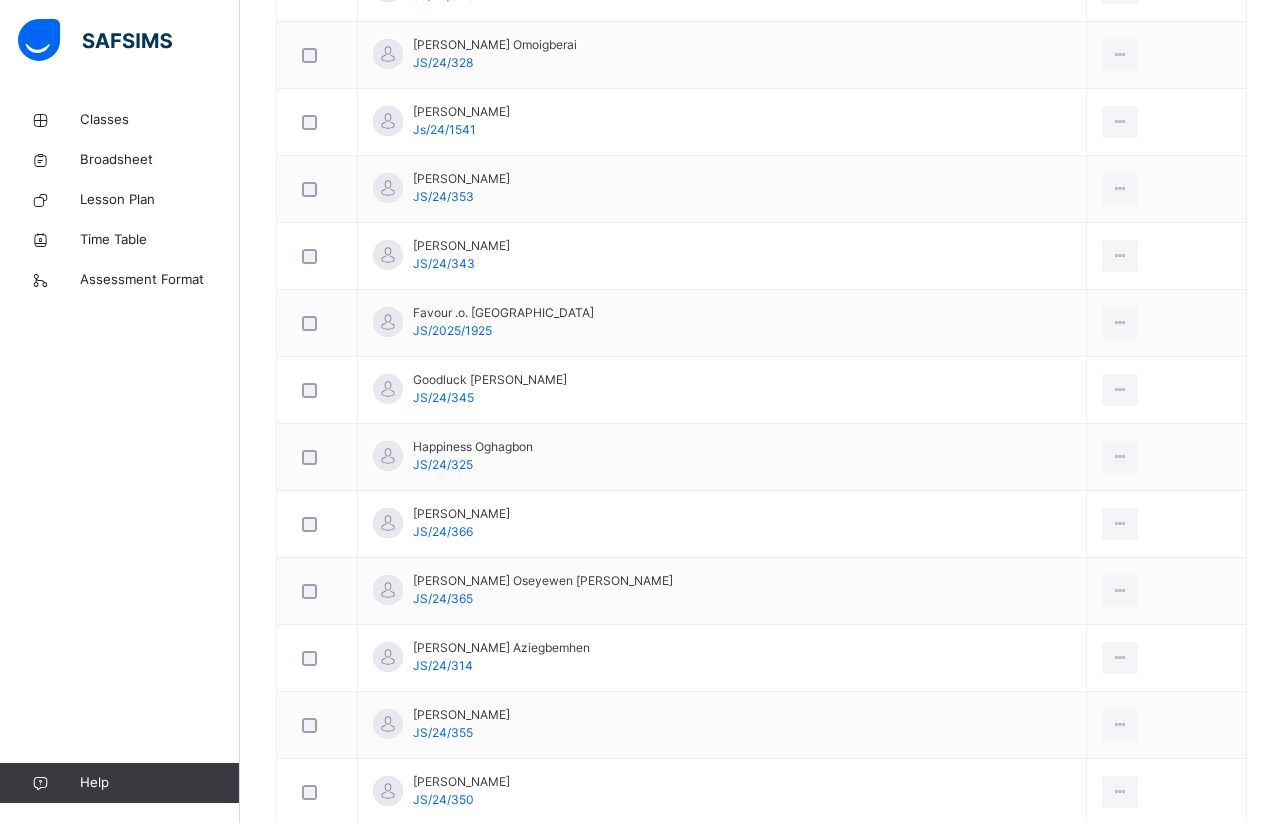 click on "Classes Broadsheet Lesson Plan Time Table Assessment Format   Help" at bounding box center [120, 451] 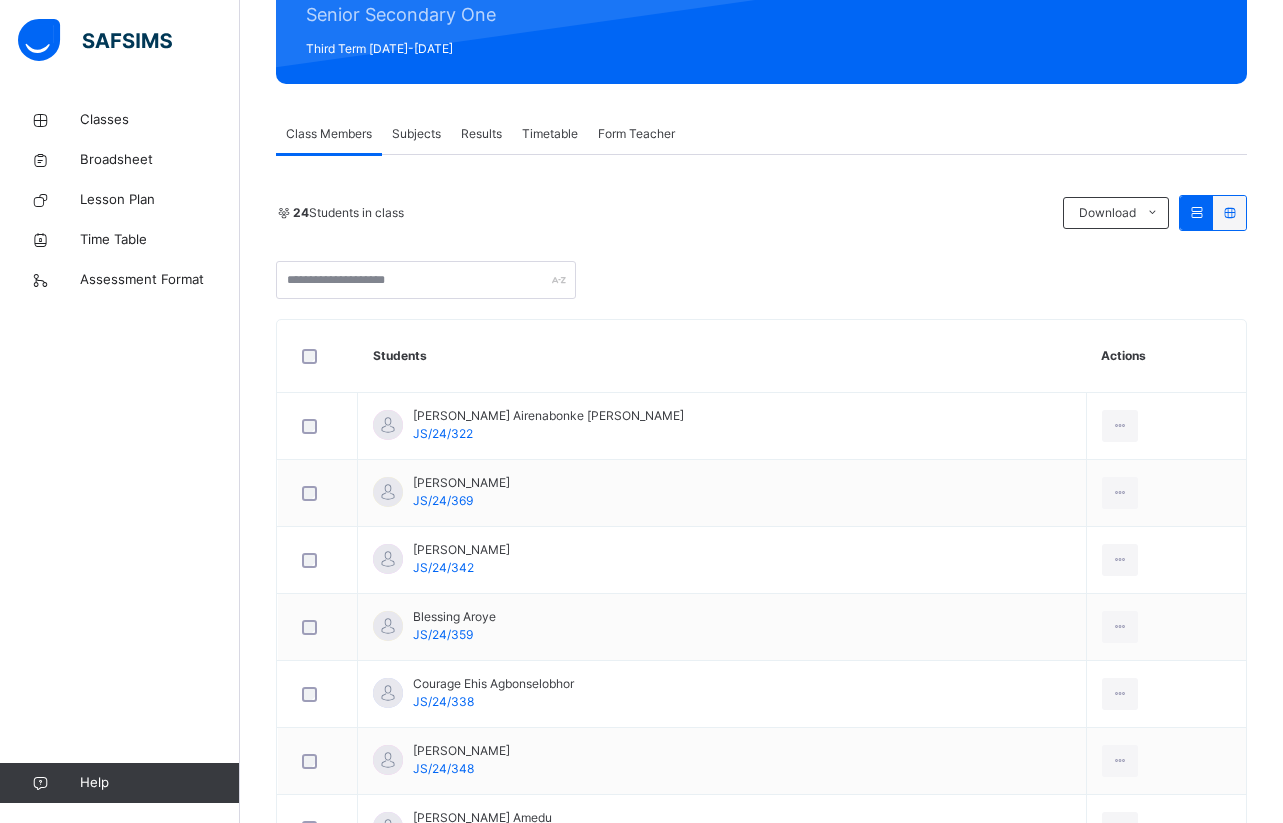scroll, scrollTop: 222, scrollLeft: 0, axis: vertical 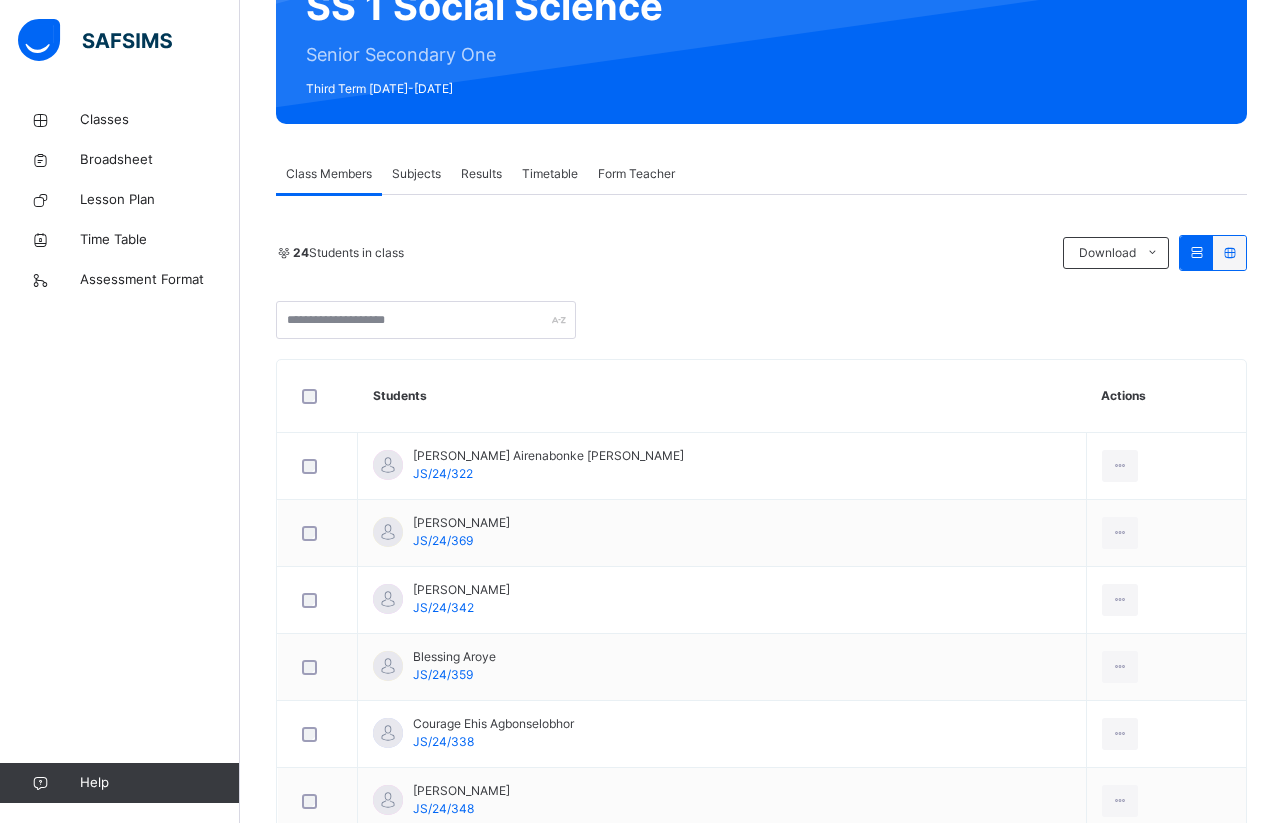 click on "Subjects" at bounding box center (416, 174) 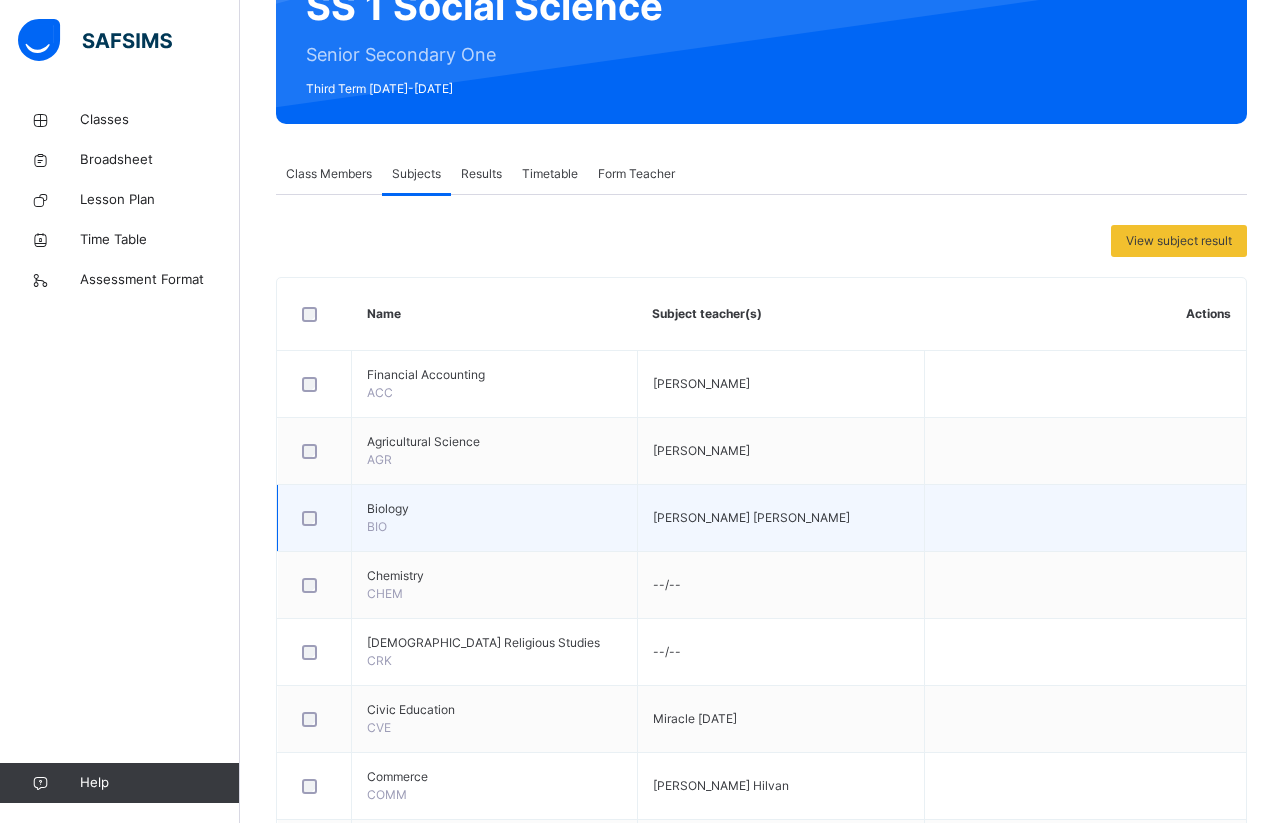 click at bounding box center [1085, 518] 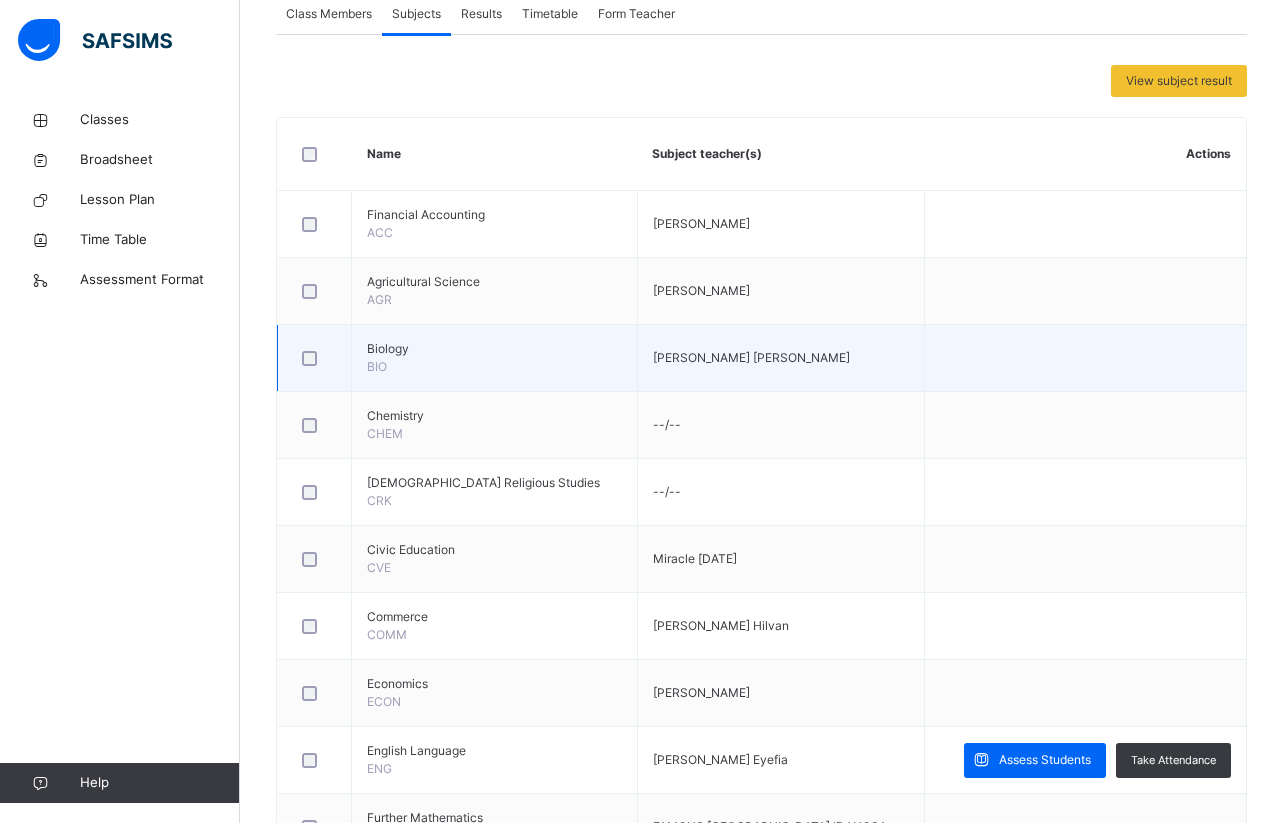 scroll, scrollTop: 462, scrollLeft: 0, axis: vertical 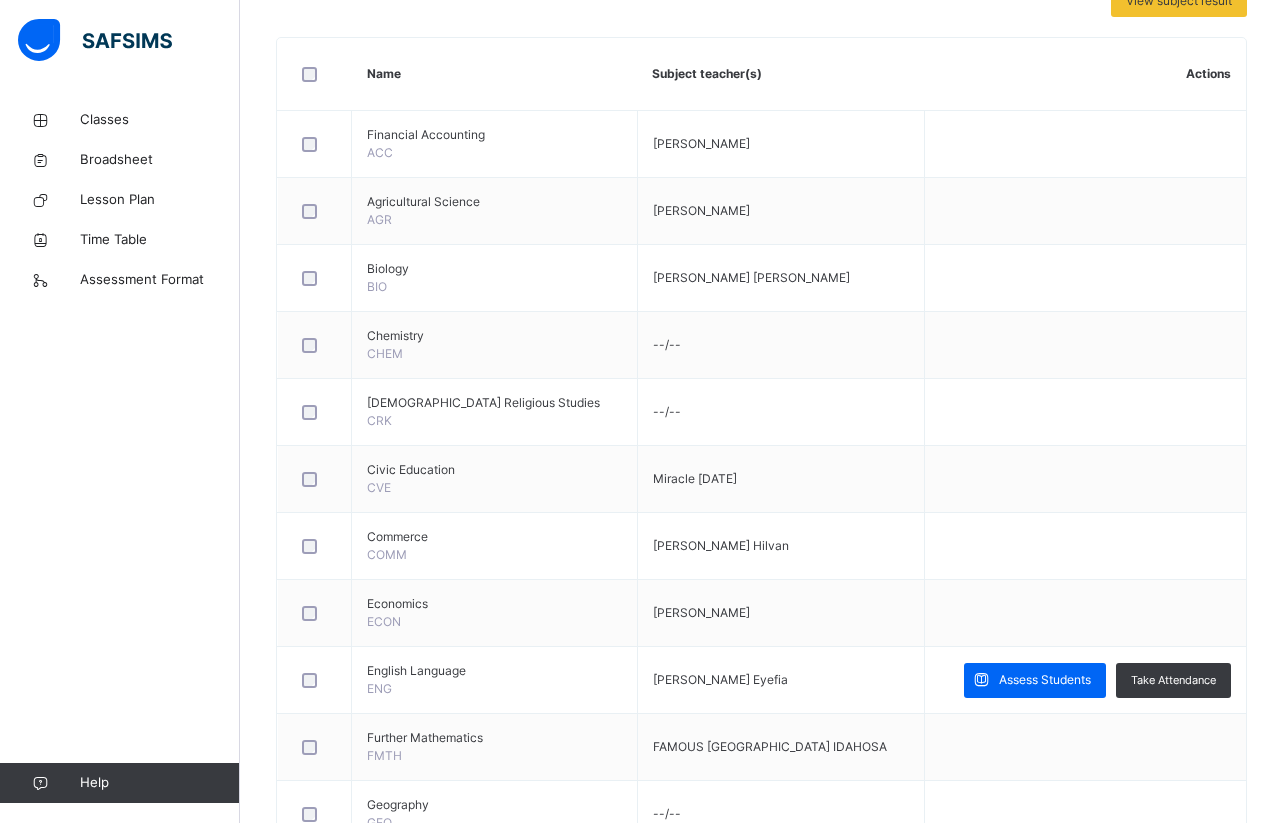 click on "Assess Students" at bounding box center [1045, 680] 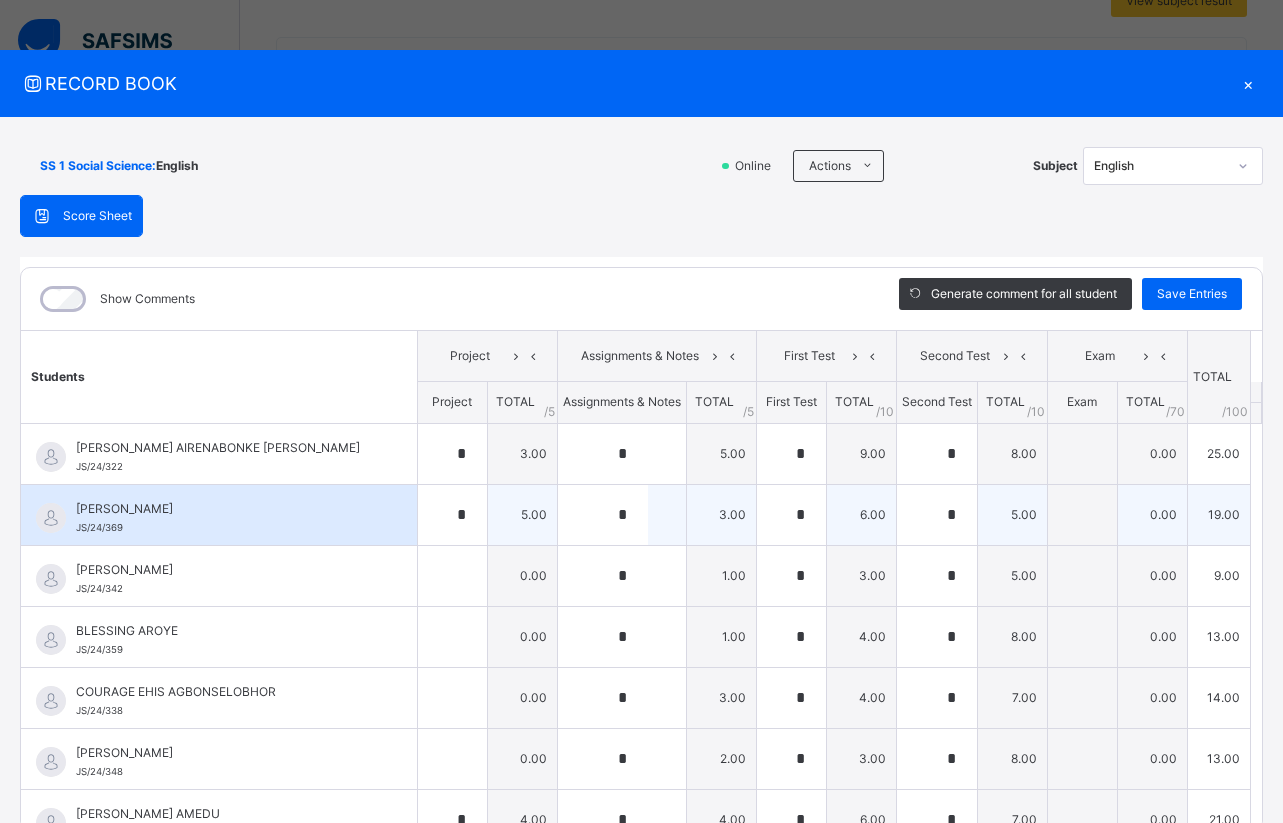 type on "*" 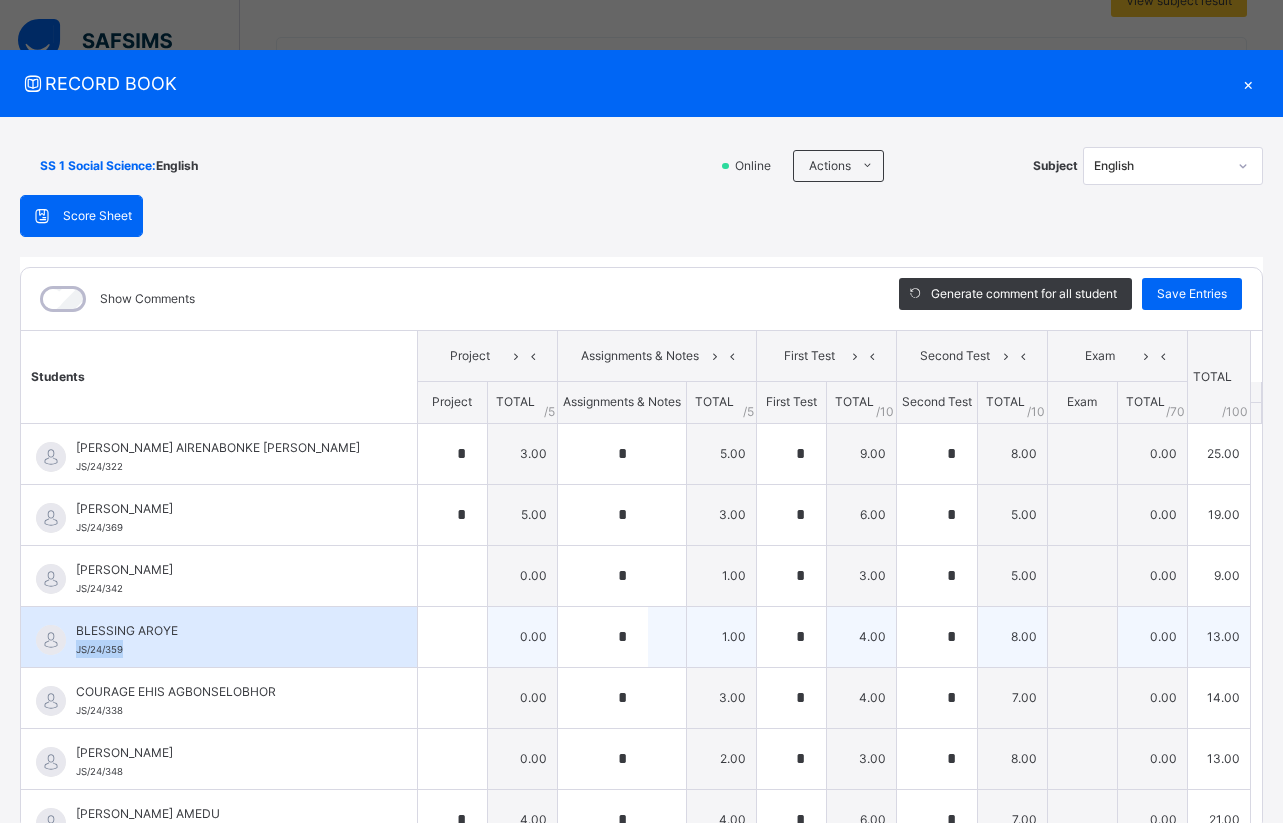 click on "BLESSING  AROYE JS/24/359" at bounding box center [224, 640] 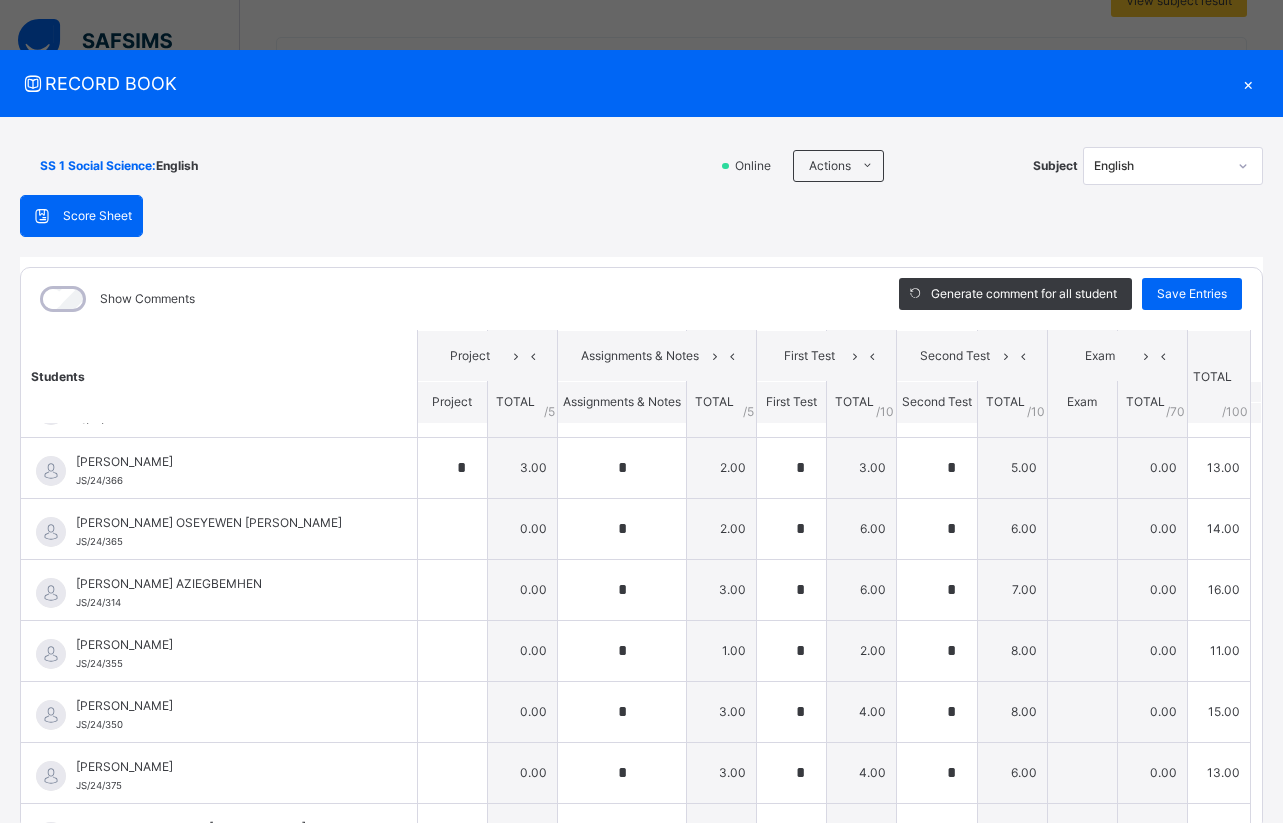 scroll, scrollTop: 880, scrollLeft: 0, axis: vertical 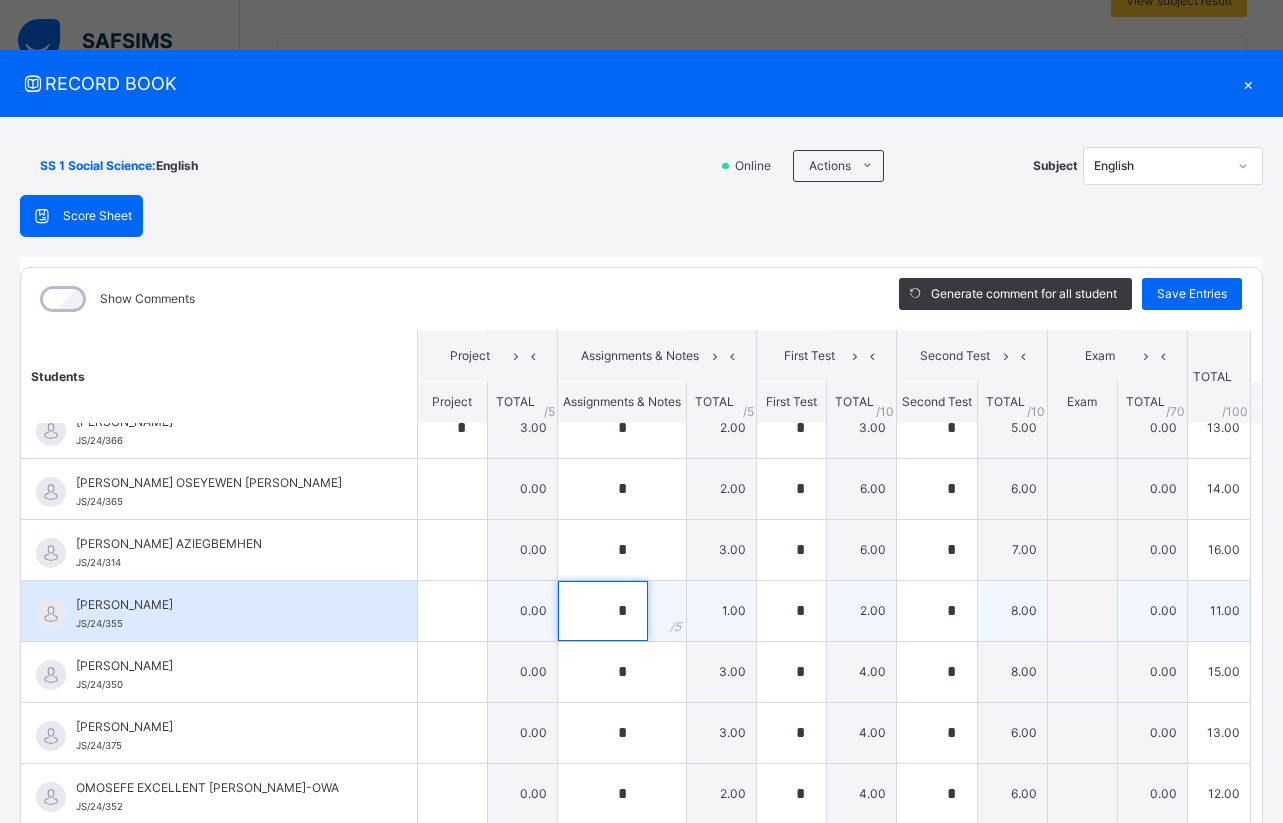 click on "*" at bounding box center (603, 611) 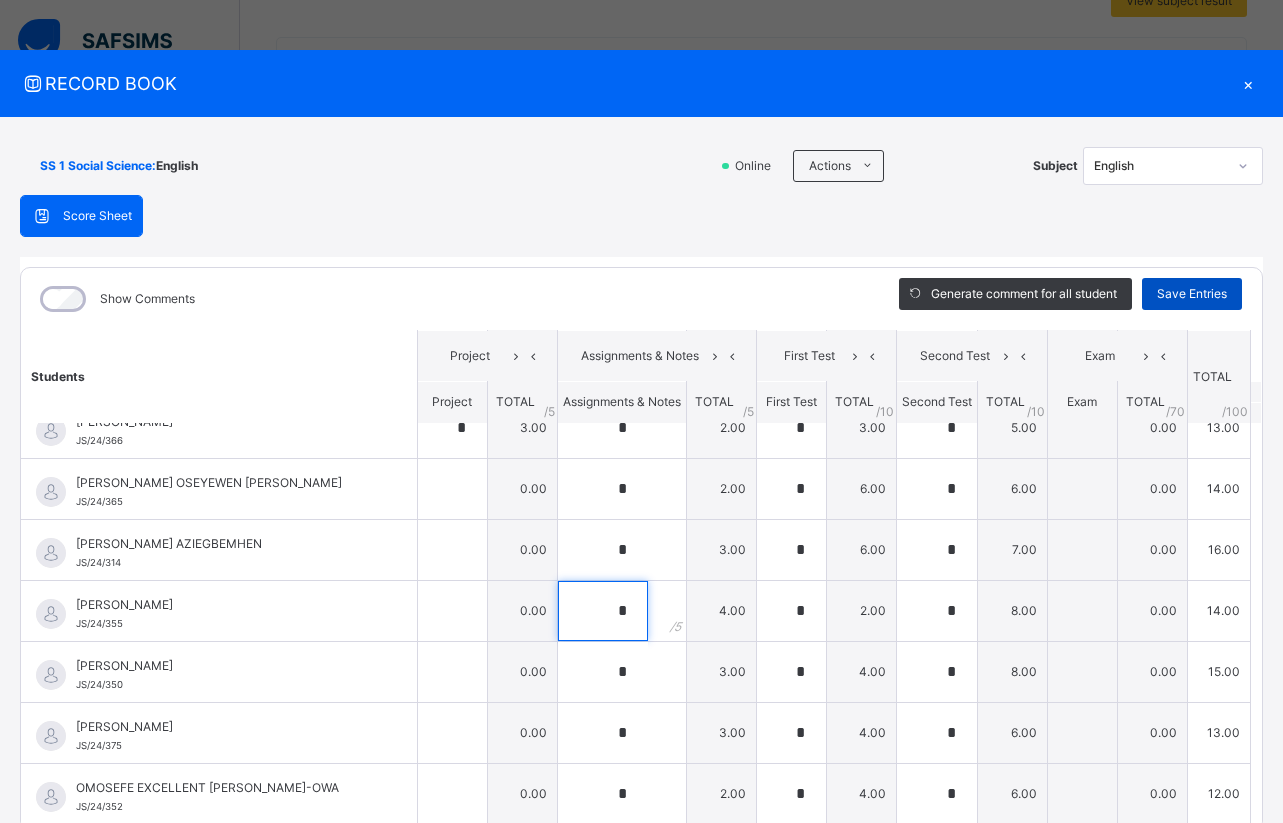 type on "*" 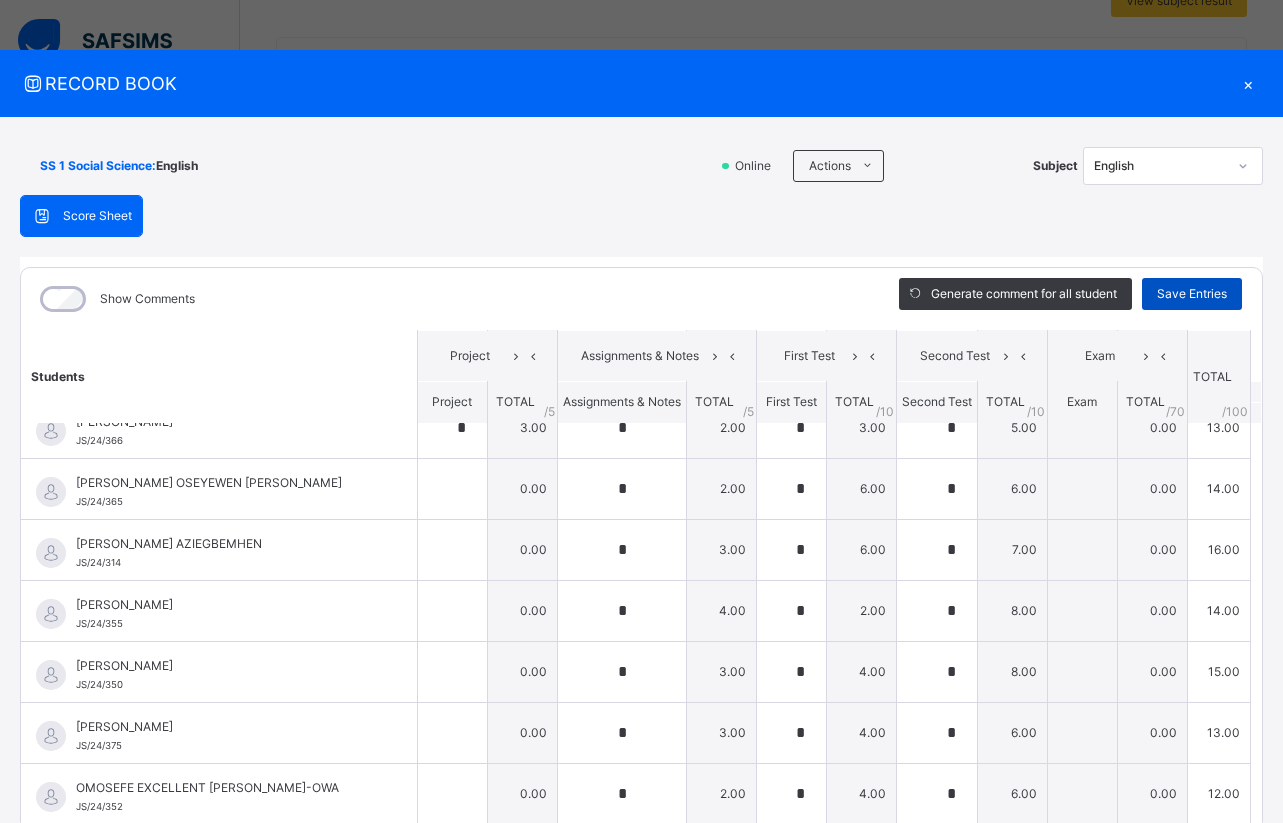 click on "Save Entries" at bounding box center (1192, 294) 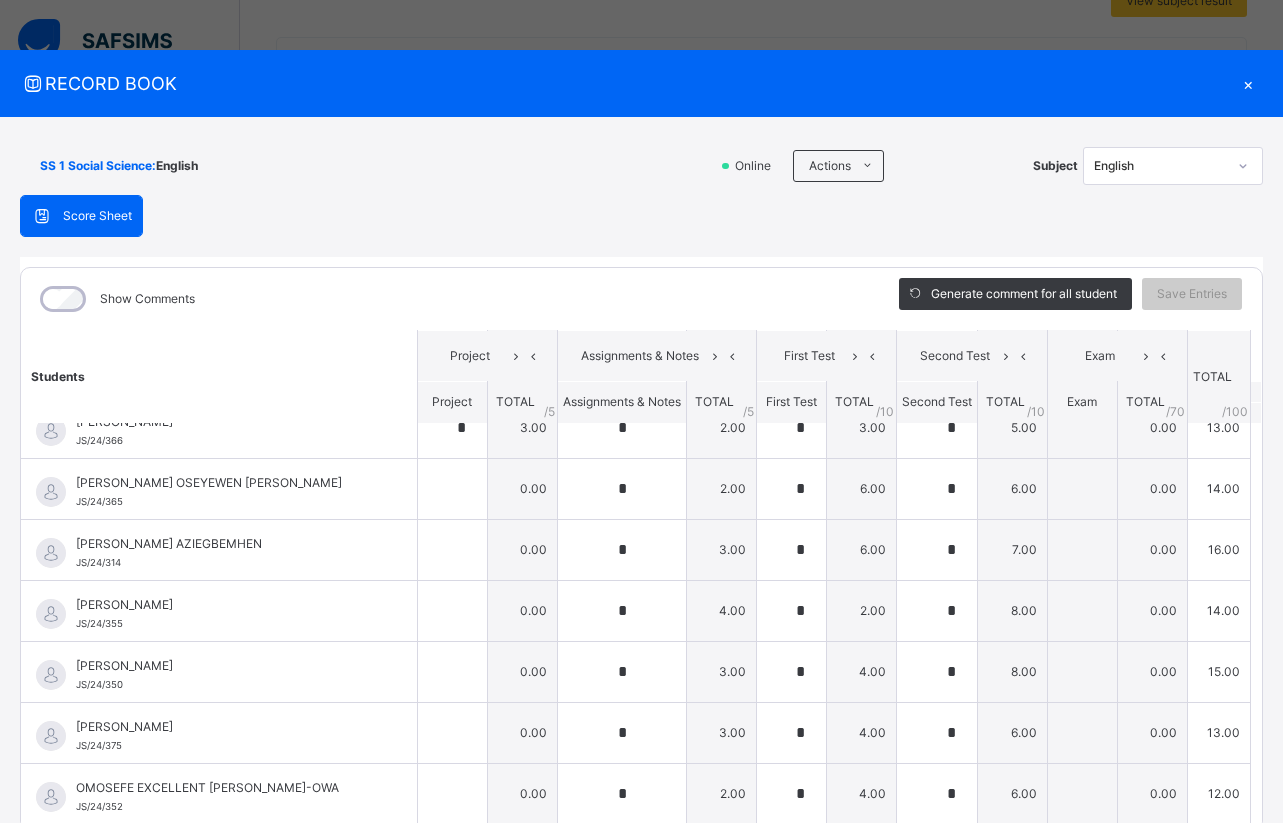 click on "Score Sheet Score Sheet Show Comments   Generate comment for all student   Save Entries Class Level:  SS 1   Social Science Subject:  English Session:  2024/2025 Session Session:  Third Term Students Project Assignments & Notes First Test Second Test Exam TOTAL /100 Comment Project TOTAL / 5 Assignments & Notes TOTAL / 5 First Test TOTAL / 10 Second Test TOTAL / 10 Exam TOTAL / 70 AMINA AIRENABONKE [PERSON_NAME]/24/322 AMINA AIRENABONKE [PERSON_NAME]/24/322 * 3.00 * 5.00 * 9.00 * 8.00 0.00 25.00 Generate comment 0 / 250   ×   Subject Teacher’s Comment Generate and see in full the comment developed by the AI with an option to regenerate the comment JS AMINA AIRENABONKE [PERSON_NAME]/24/322   Total 25.00  / 100.00 [PERSON_NAME] Bot   Regenerate     Use this comment   [PERSON_NAME] JS/24/369 [PERSON_NAME] JS/24/369 * 5.00 * 3.00 * 6.00 * 5.00 0.00 19.00 Generate comment 0 / 250   ×   Subject Teacher’s Comment Generate and see in full the comment developed by the AI with an option to regenerate the comment JS      /" at bounding box center (641, 518) 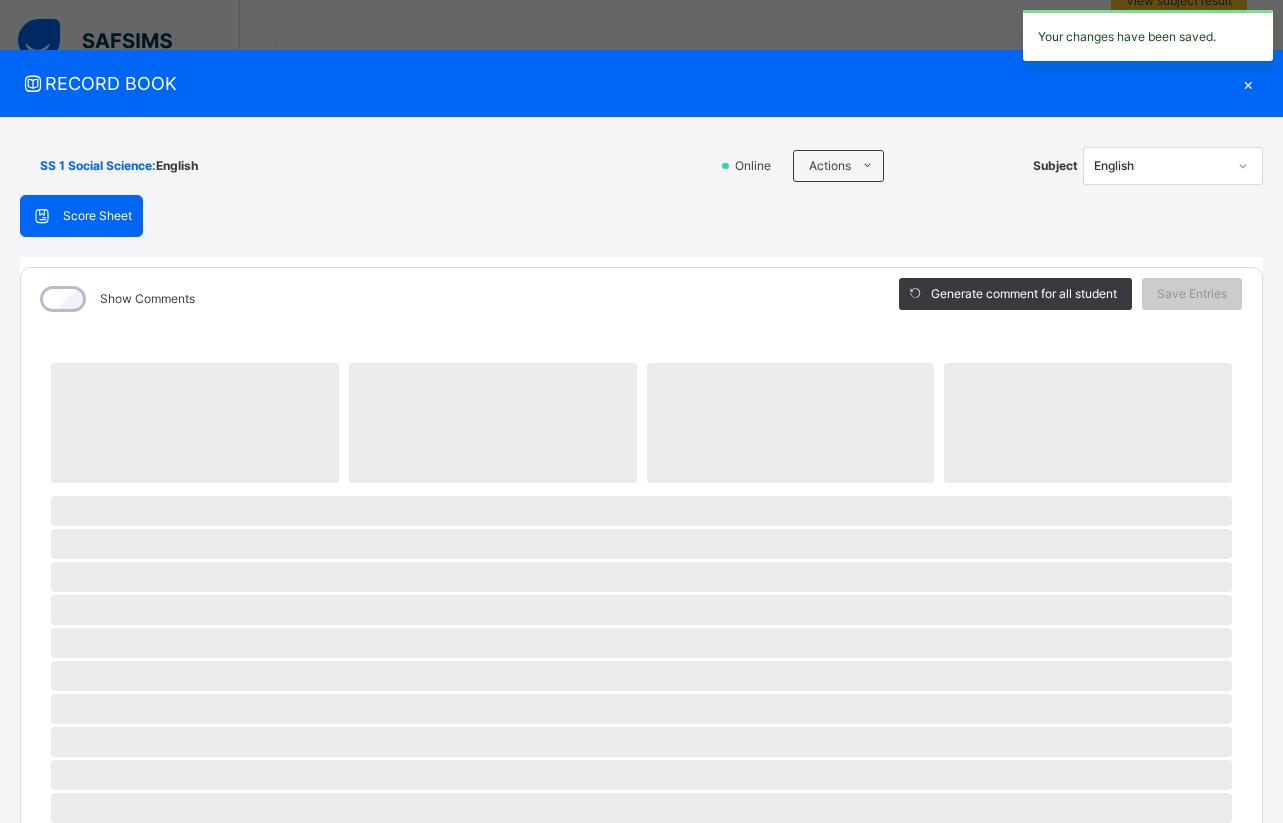 scroll, scrollTop: 422, scrollLeft: 0, axis: vertical 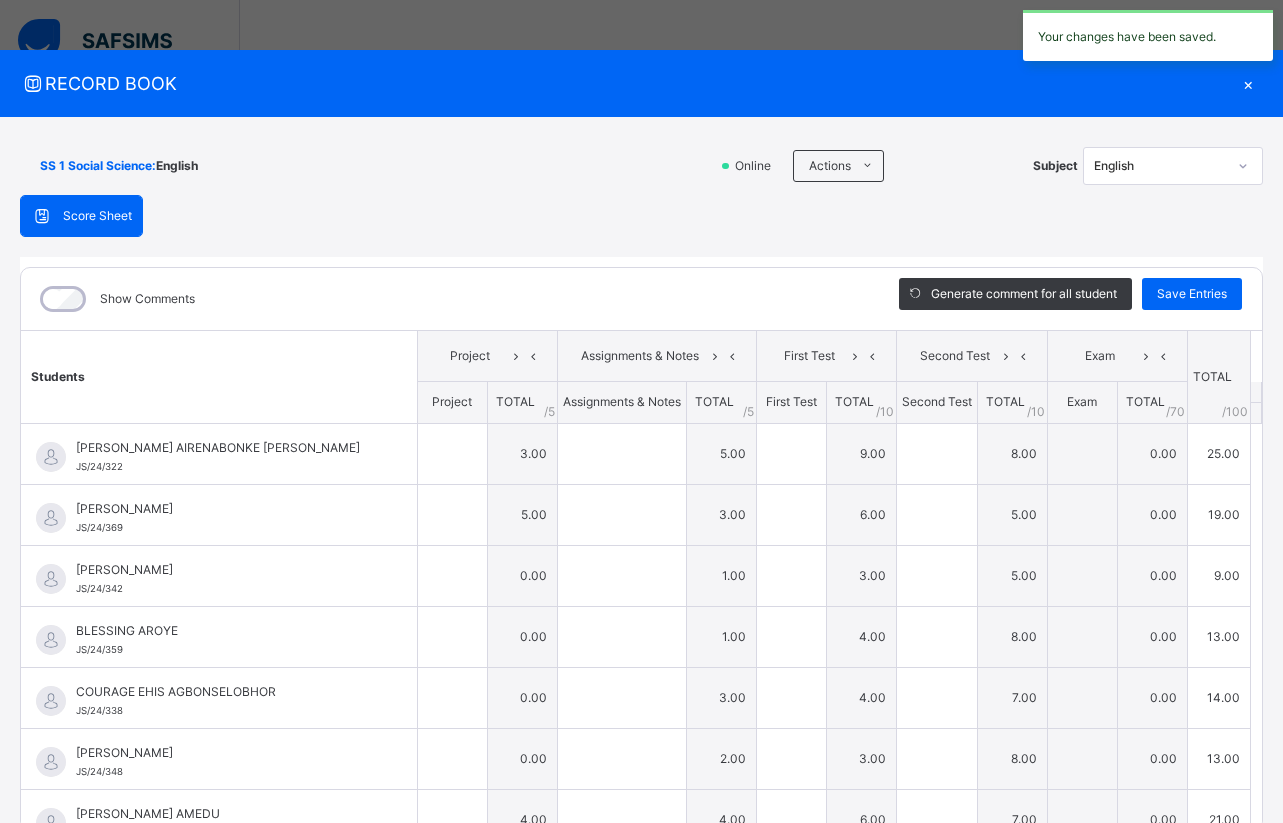 type on "*" 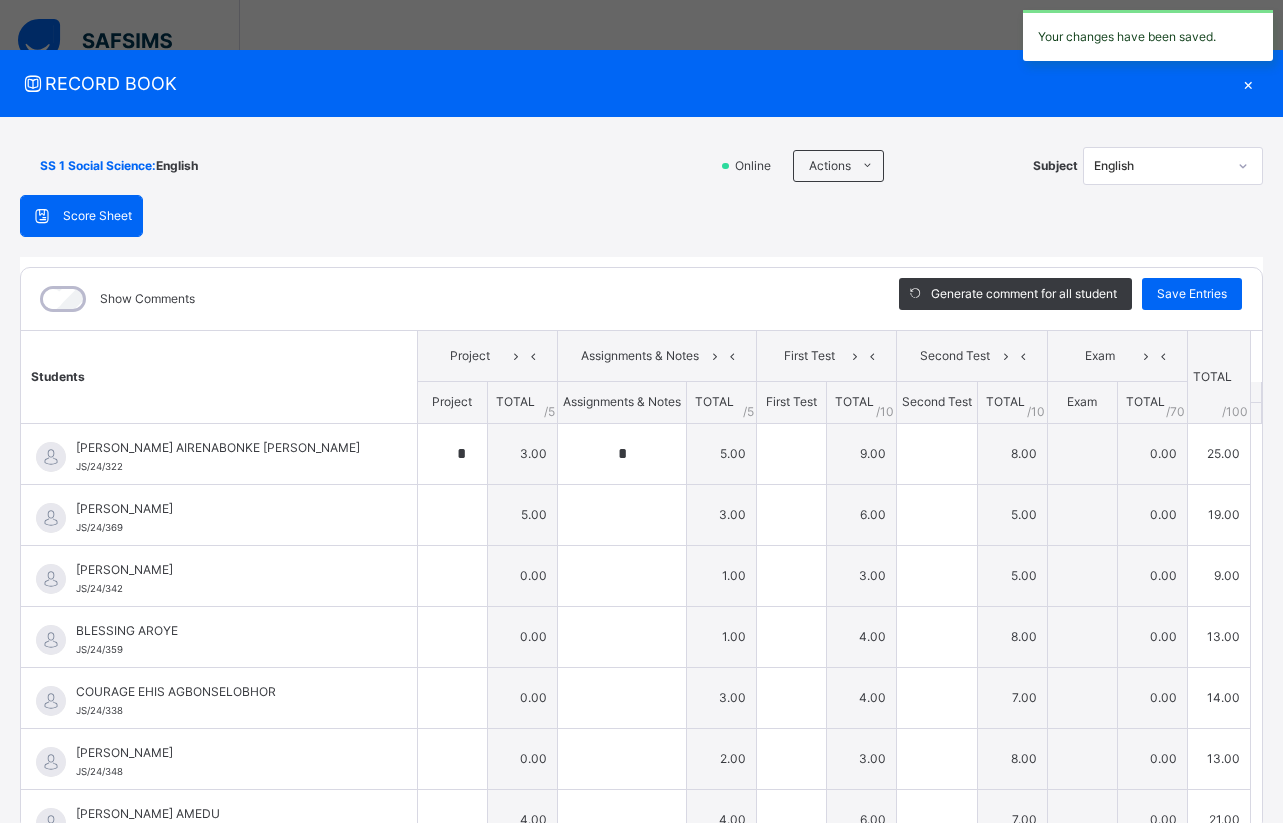 type on "*" 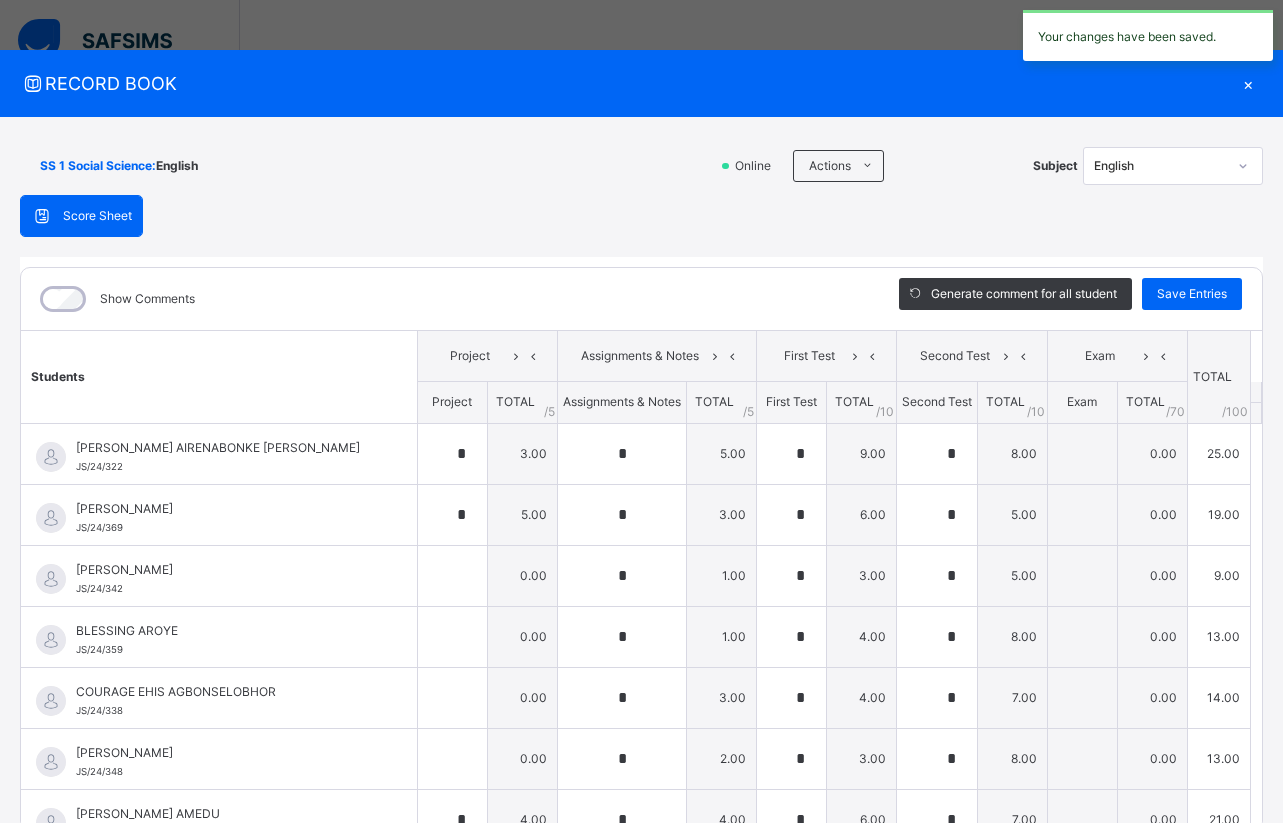 type on "*" 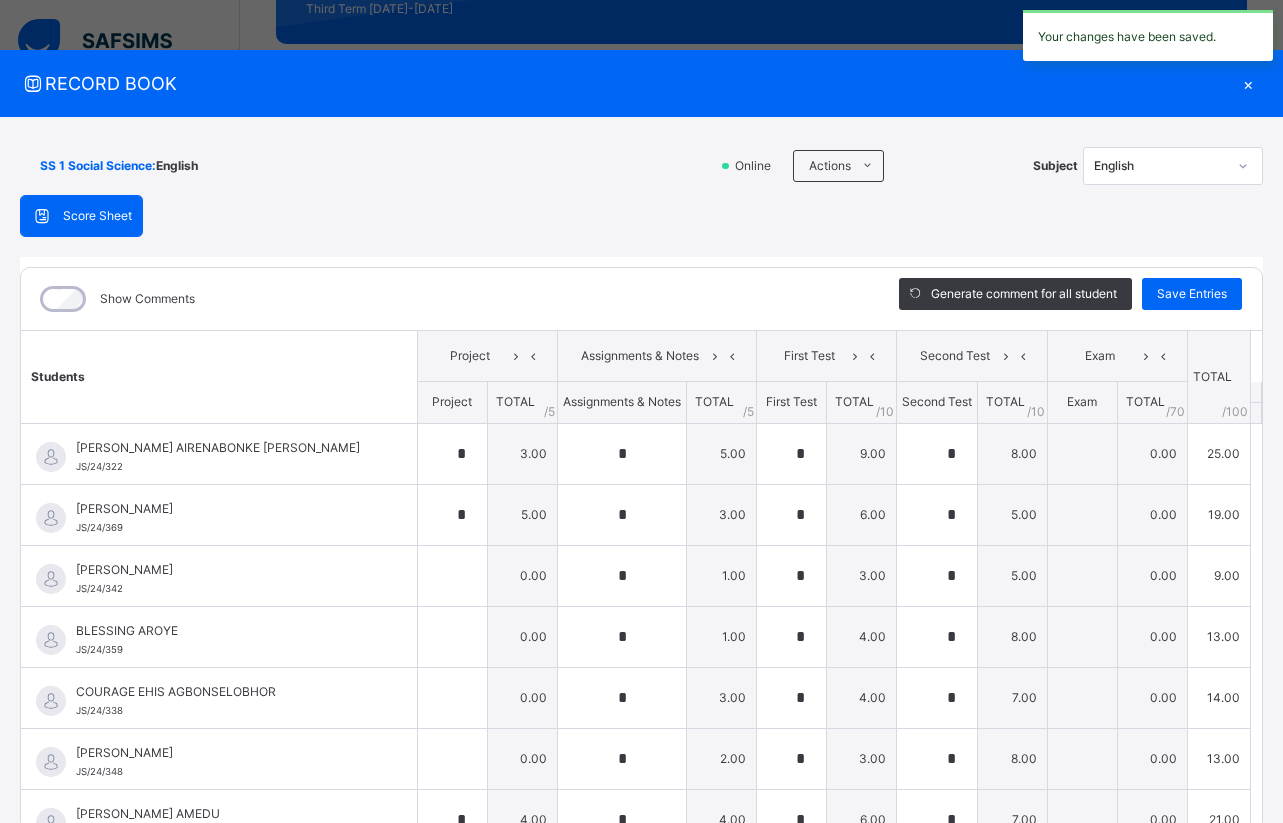 scroll, scrollTop: 262, scrollLeft: 0, axis: vertical 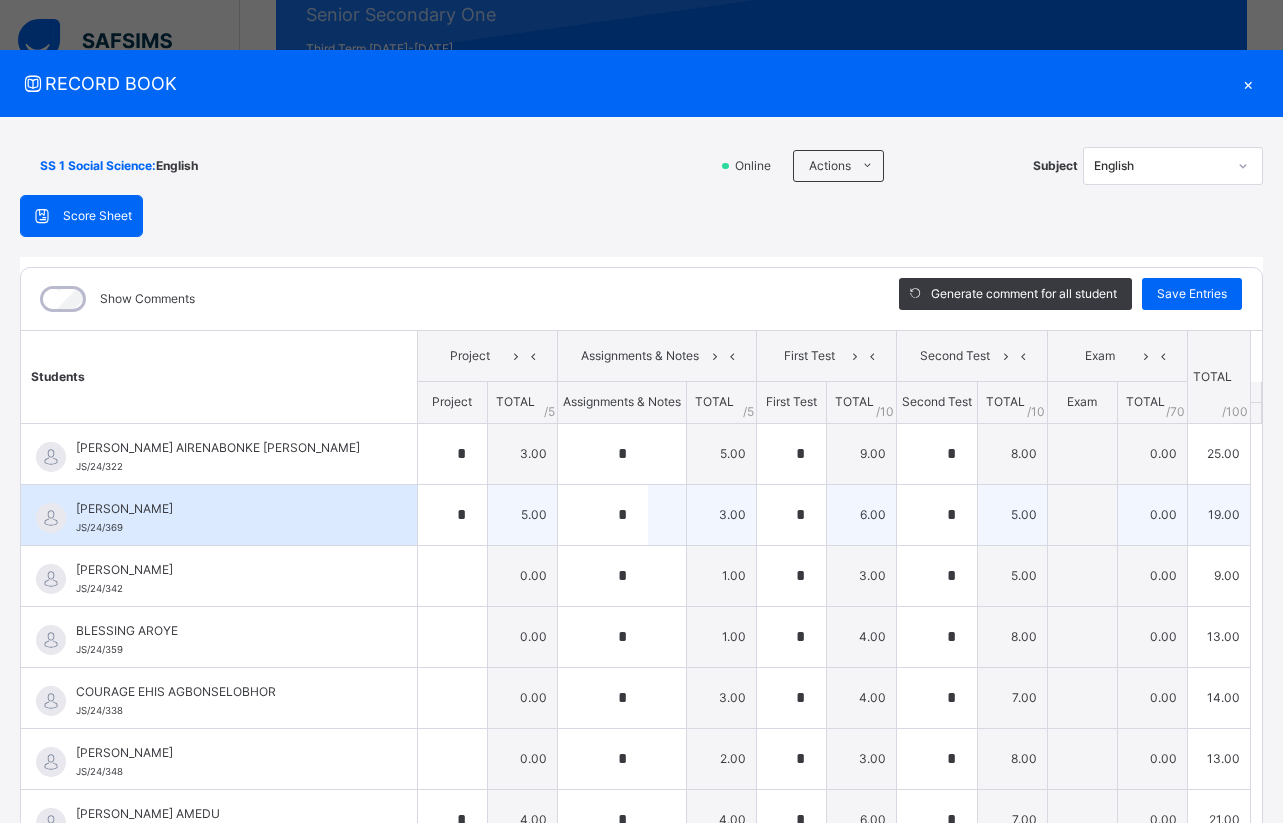 click on "[PERSON_NAME] JS/24/369" at bounding box center (219, 515) 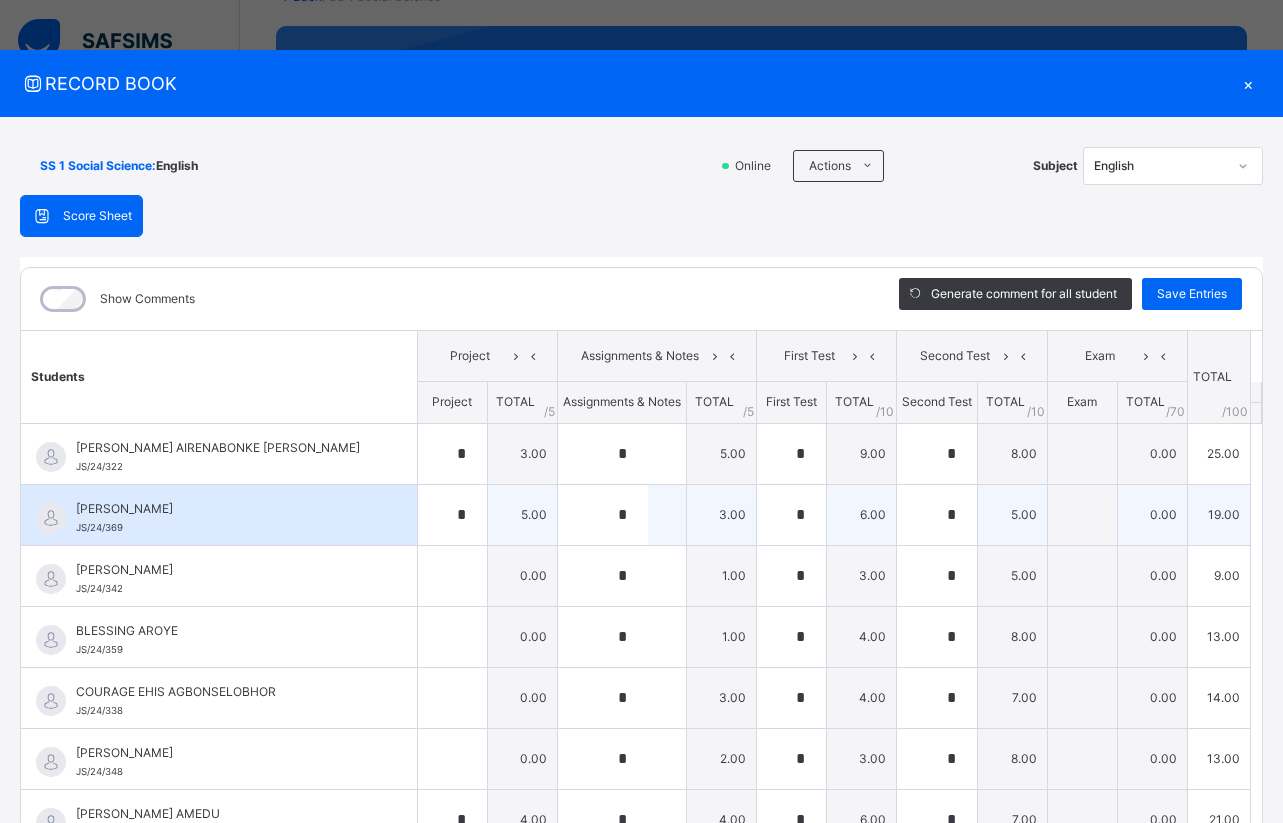 scroll, scrollTop: 102, scrollLeft: 0, axis: vertical 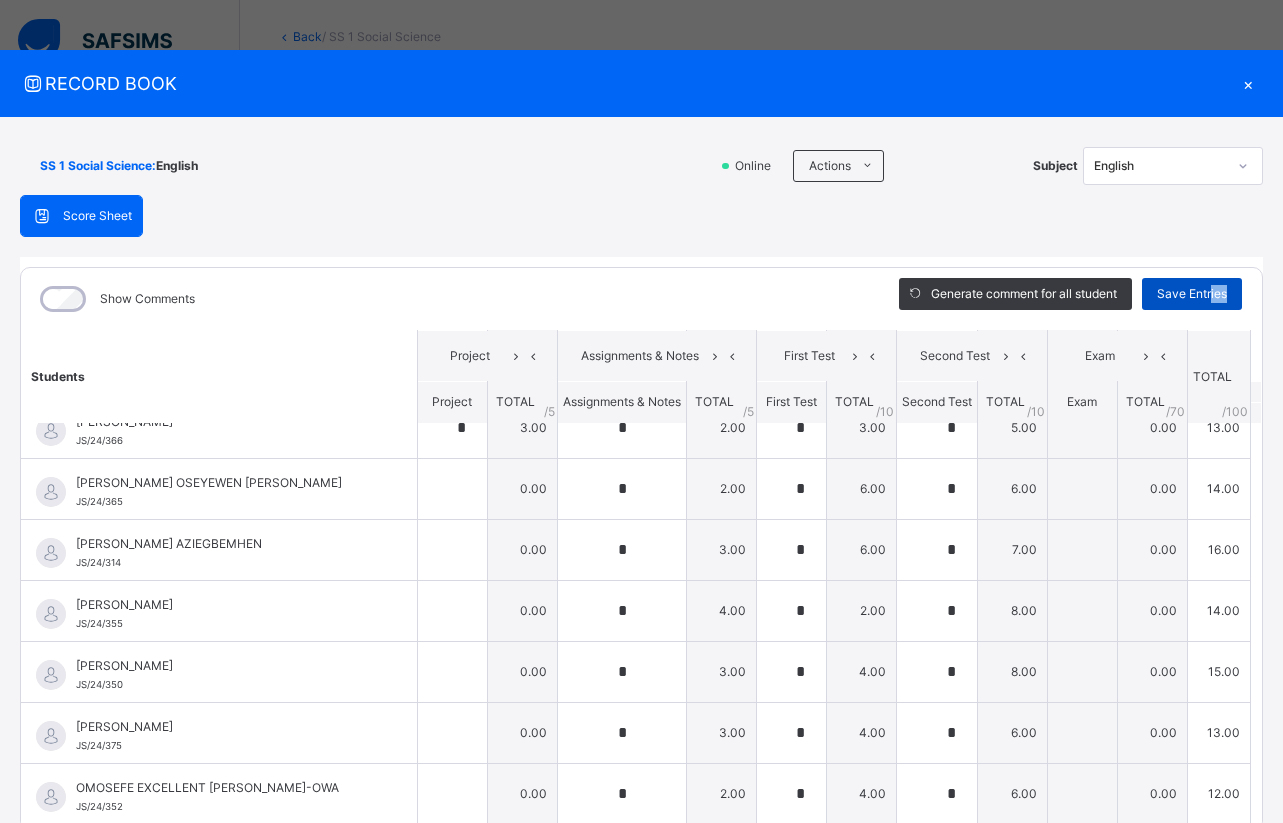 click on "Save Entries" at bounding box center (1192, 294) 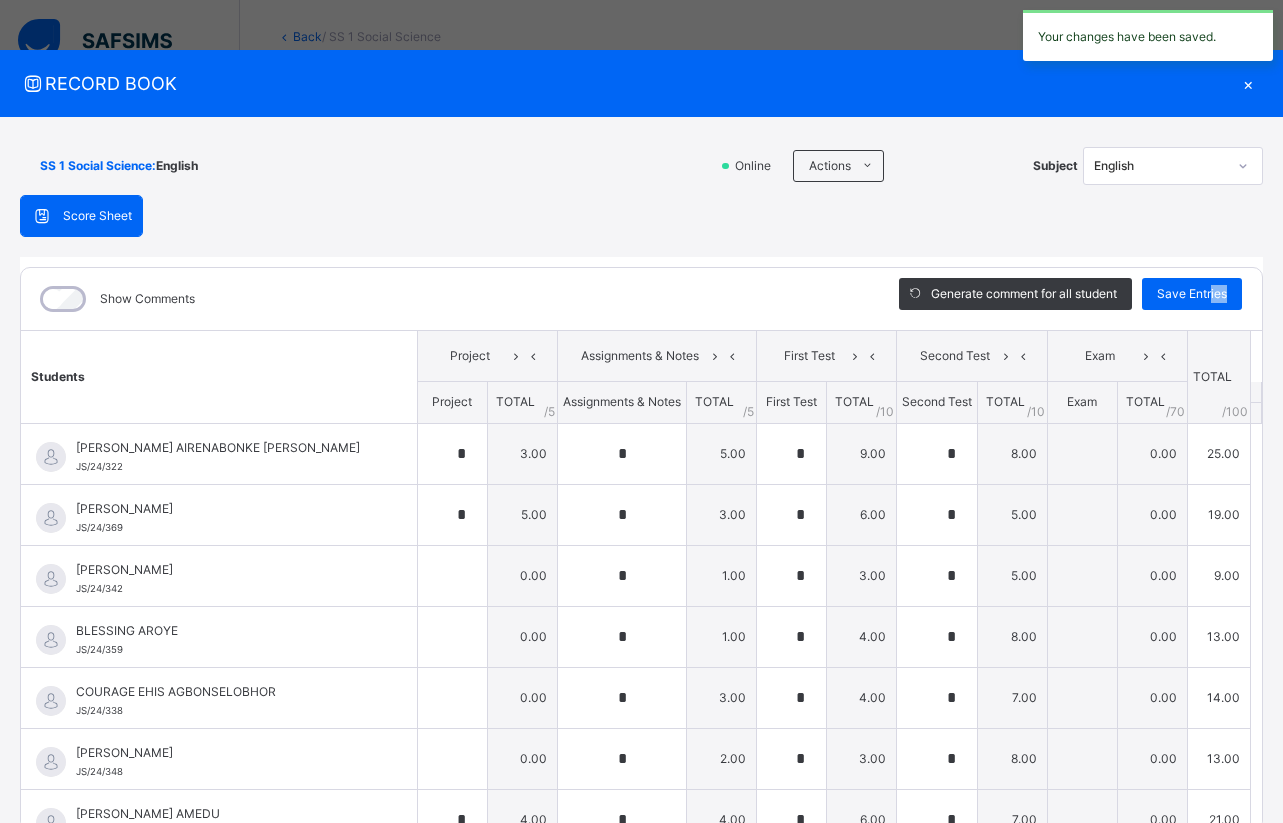 type on "*" 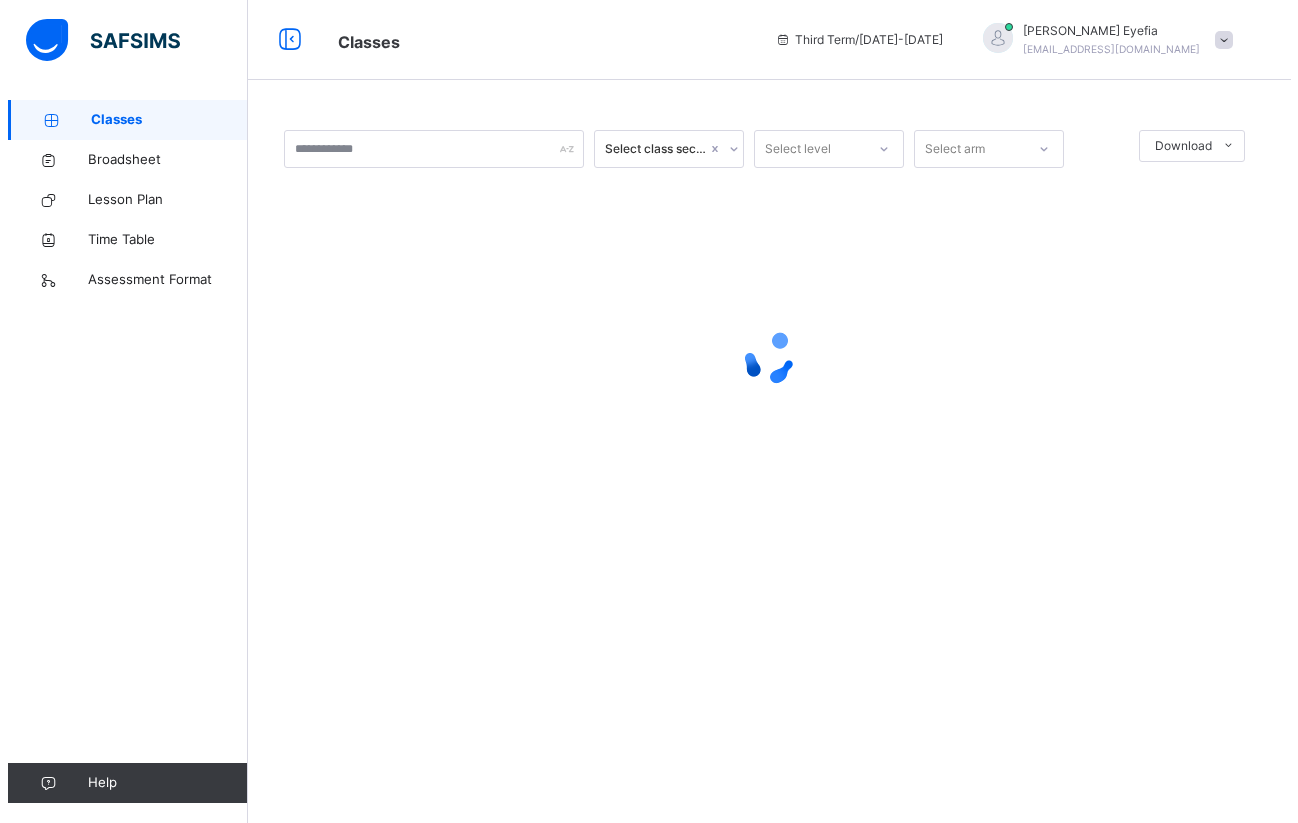 scroll, scrollTop: 0, scrollLeft: 0, axis: both 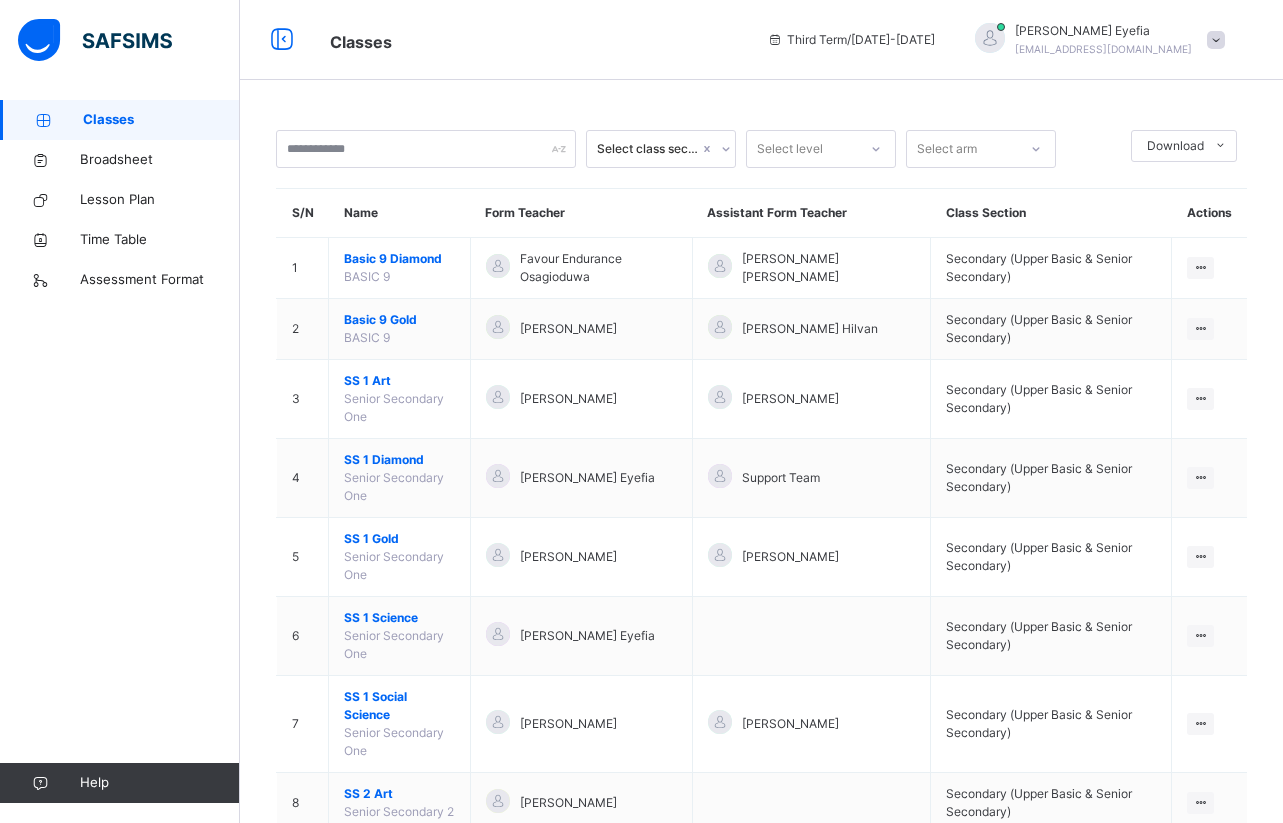 click at bounding box center [1216, 40] 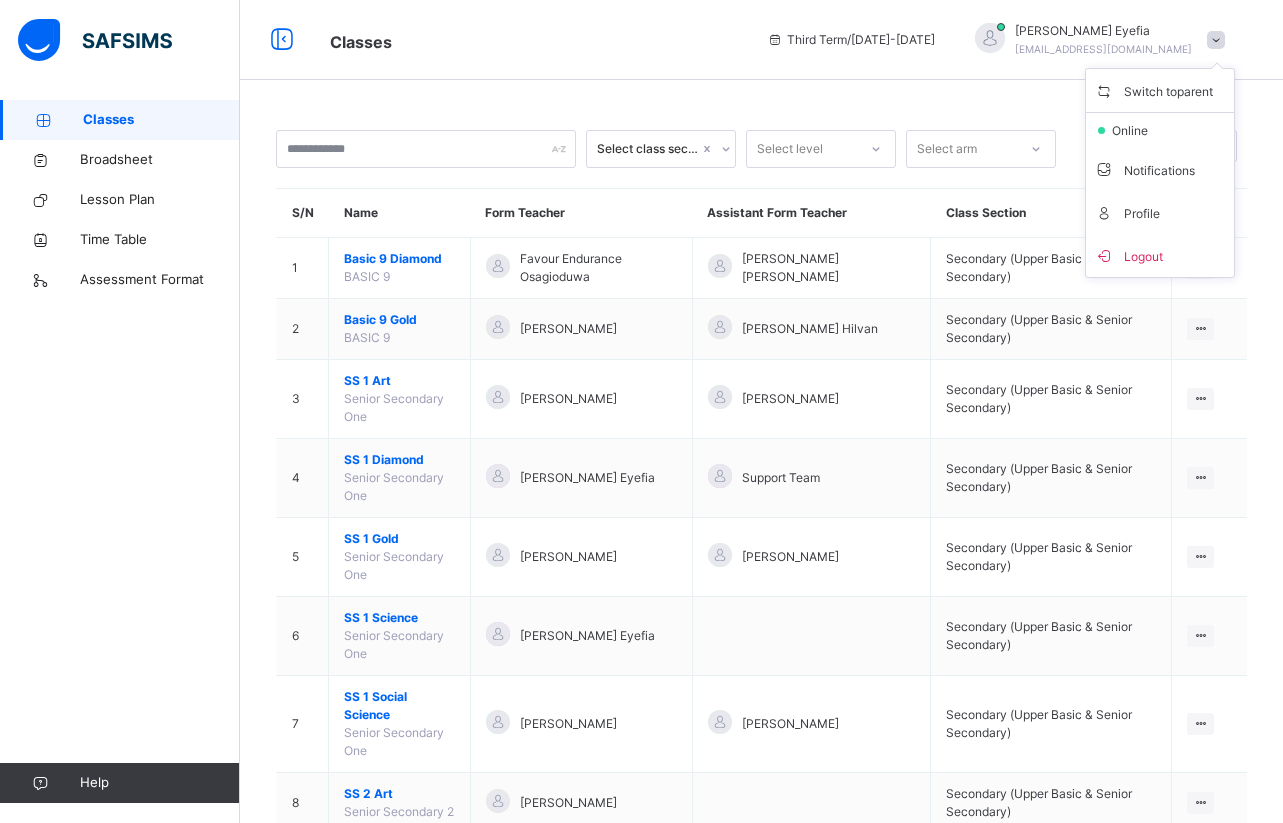 click on "Logout" at bounding box center (1160, 255) 